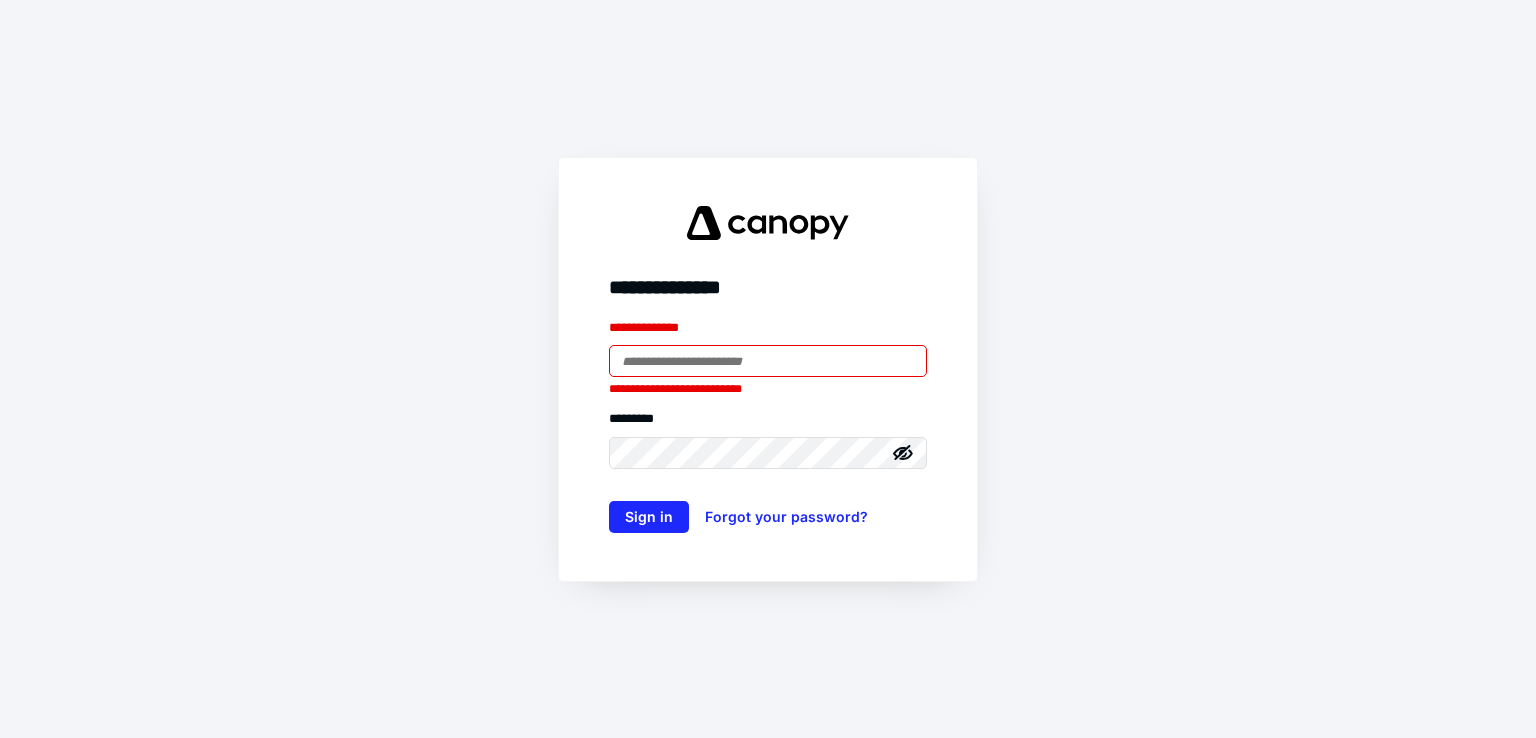 scroll, scrollTop: 0, scrollLeft: 0, axis: both 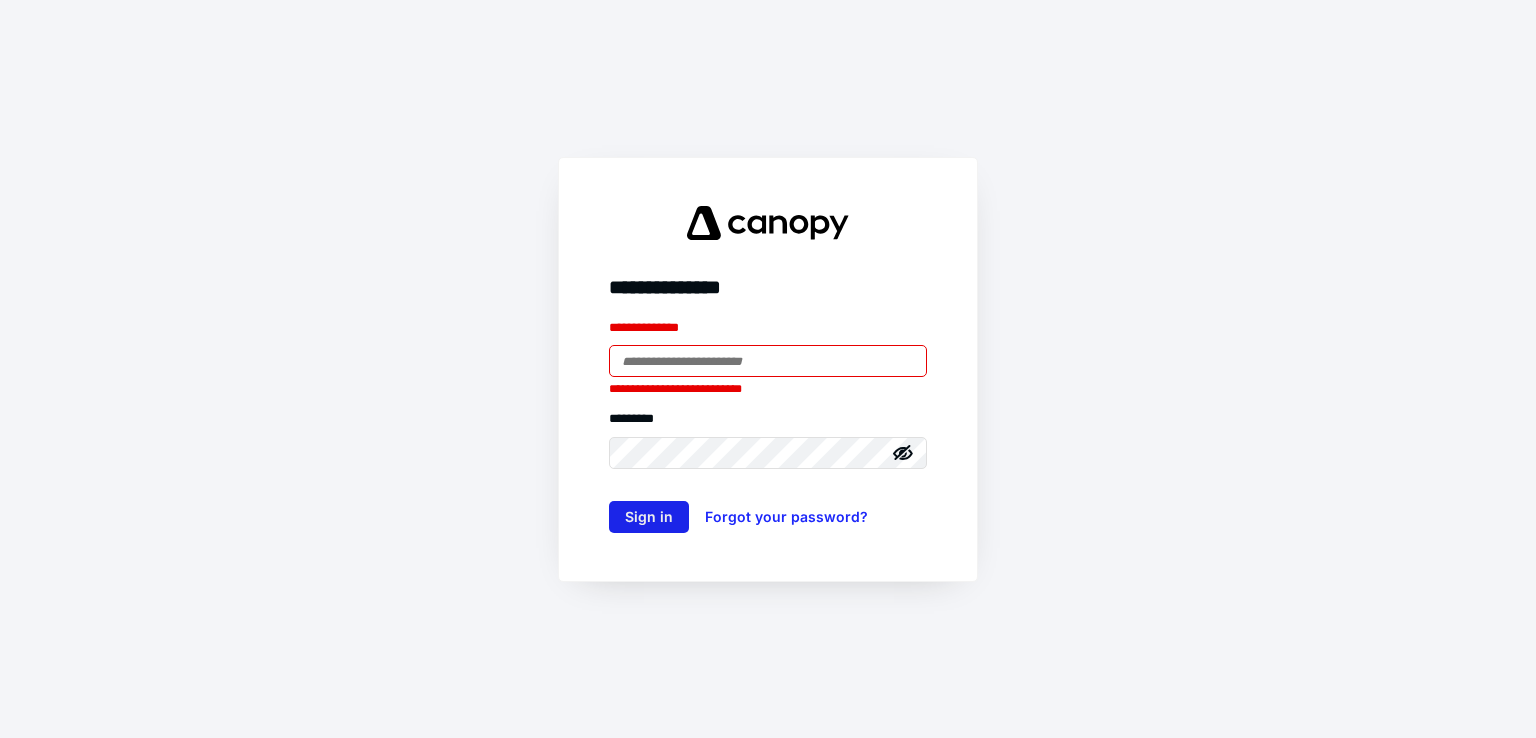 type on "**********" 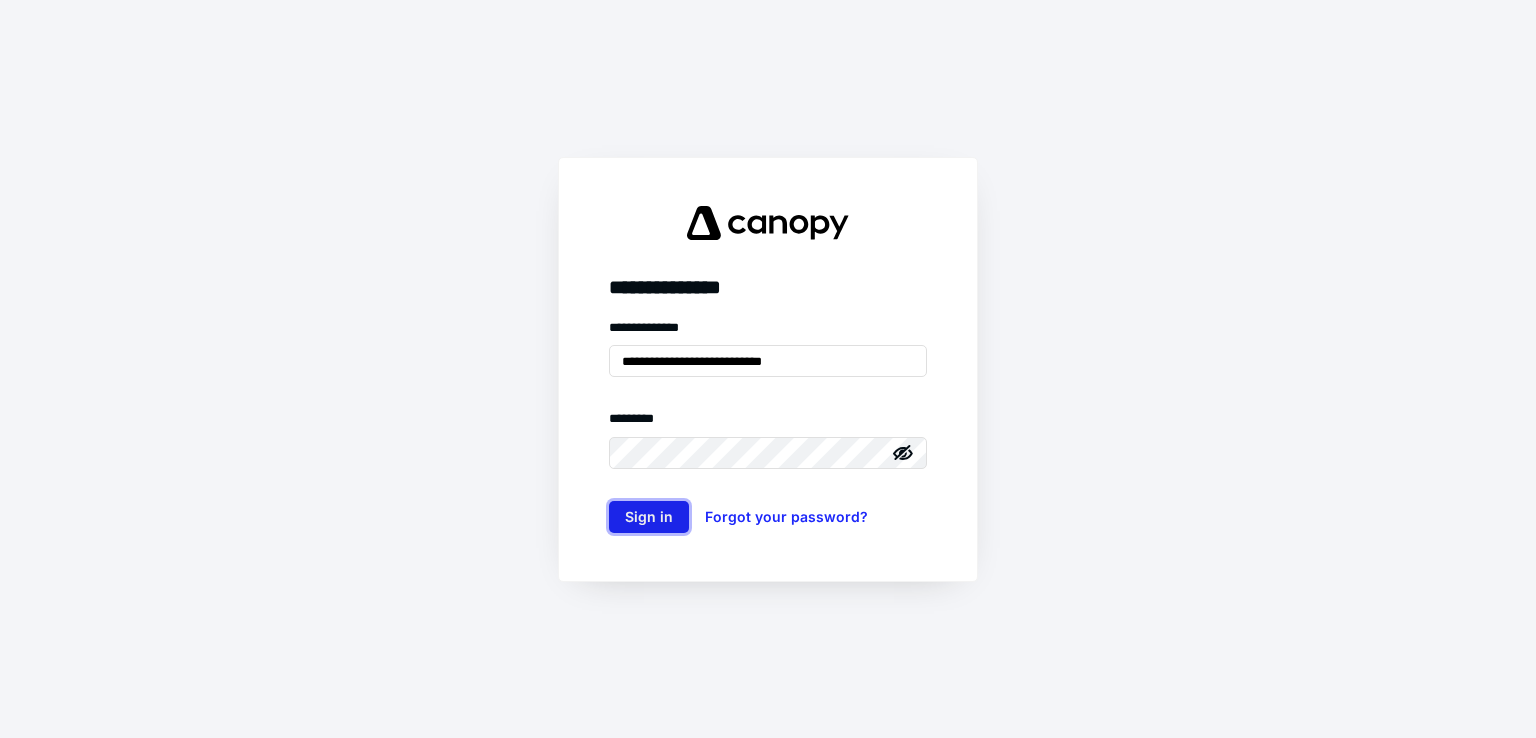 click on "Sign in" at bounding box center (649, 517) 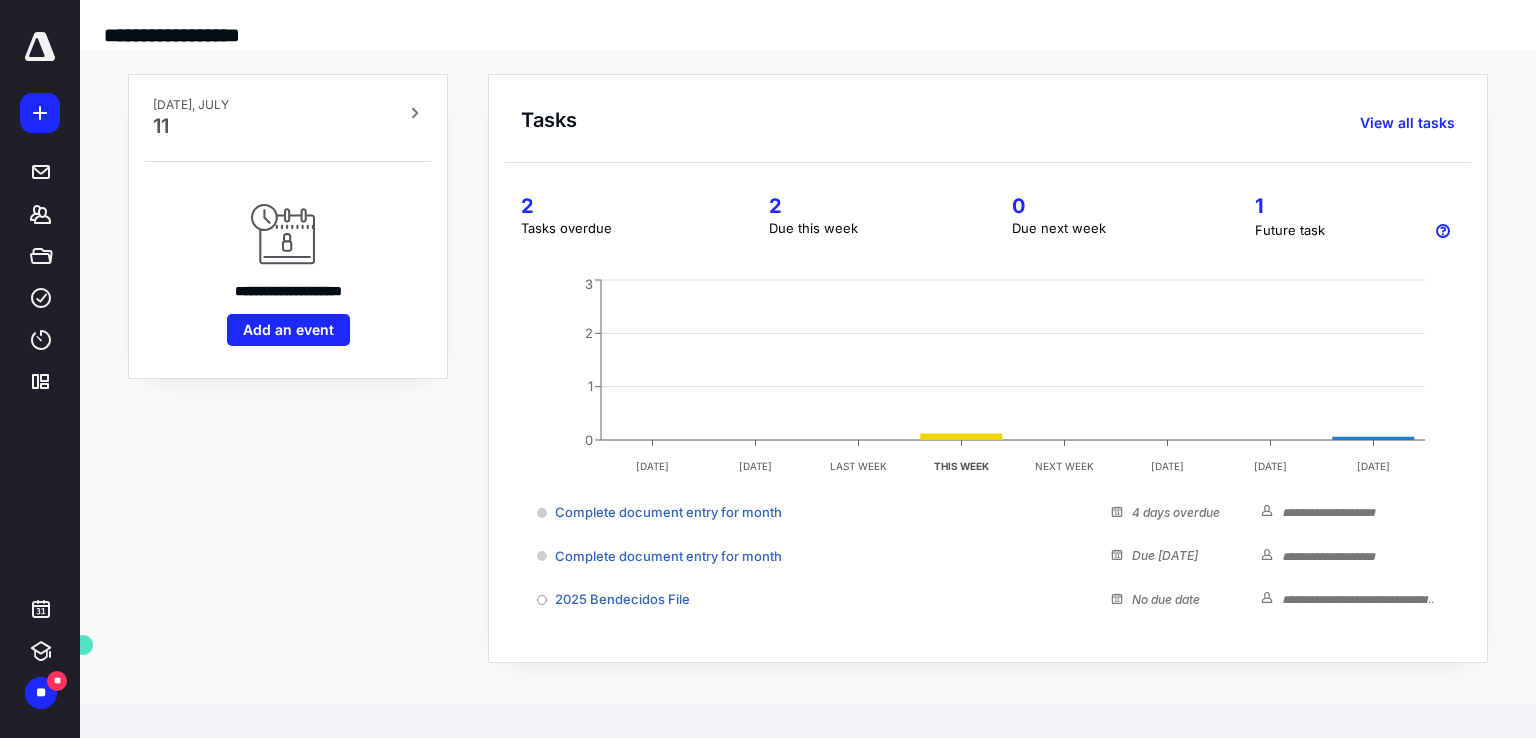 scroll, scrollTop: 0, scrollLeft: 0, axis: both 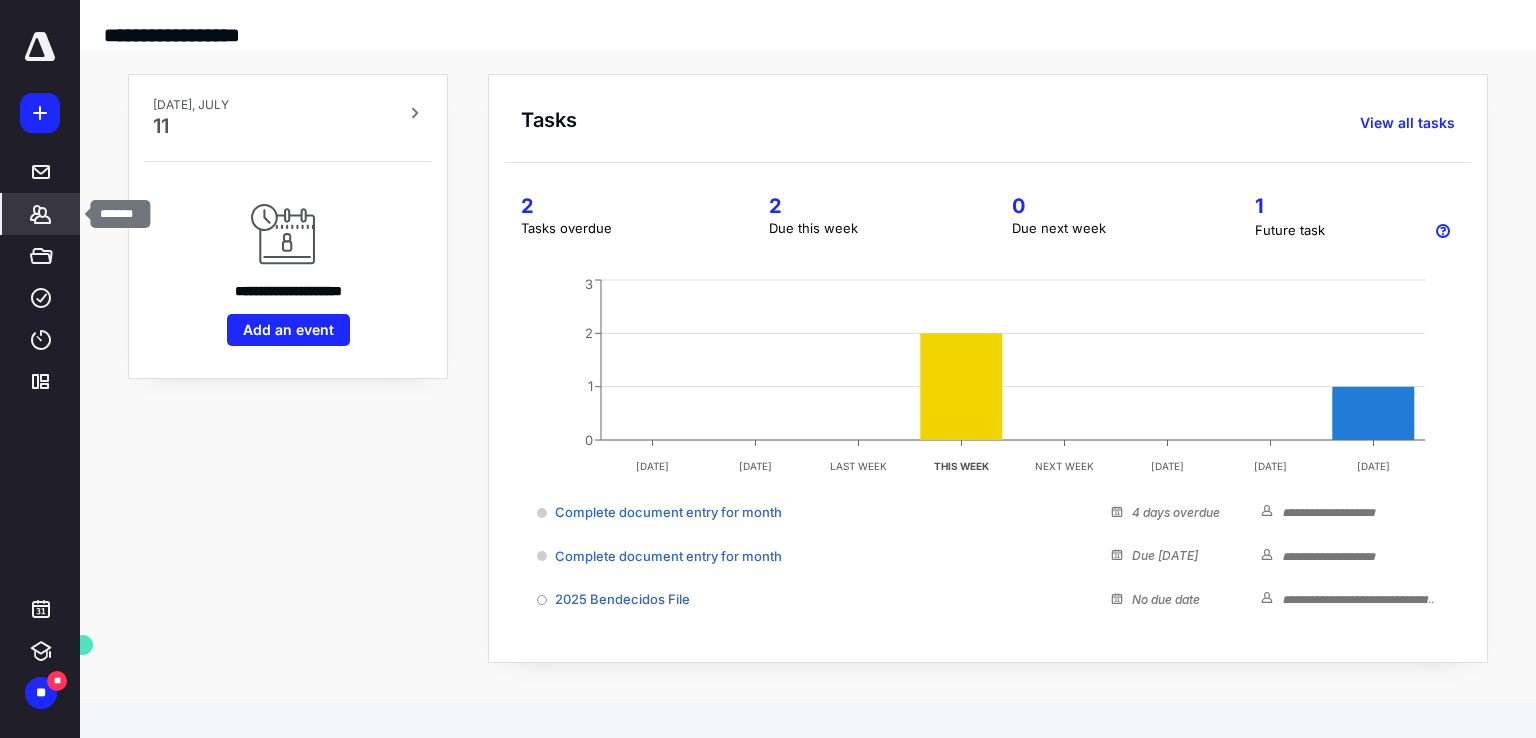 click 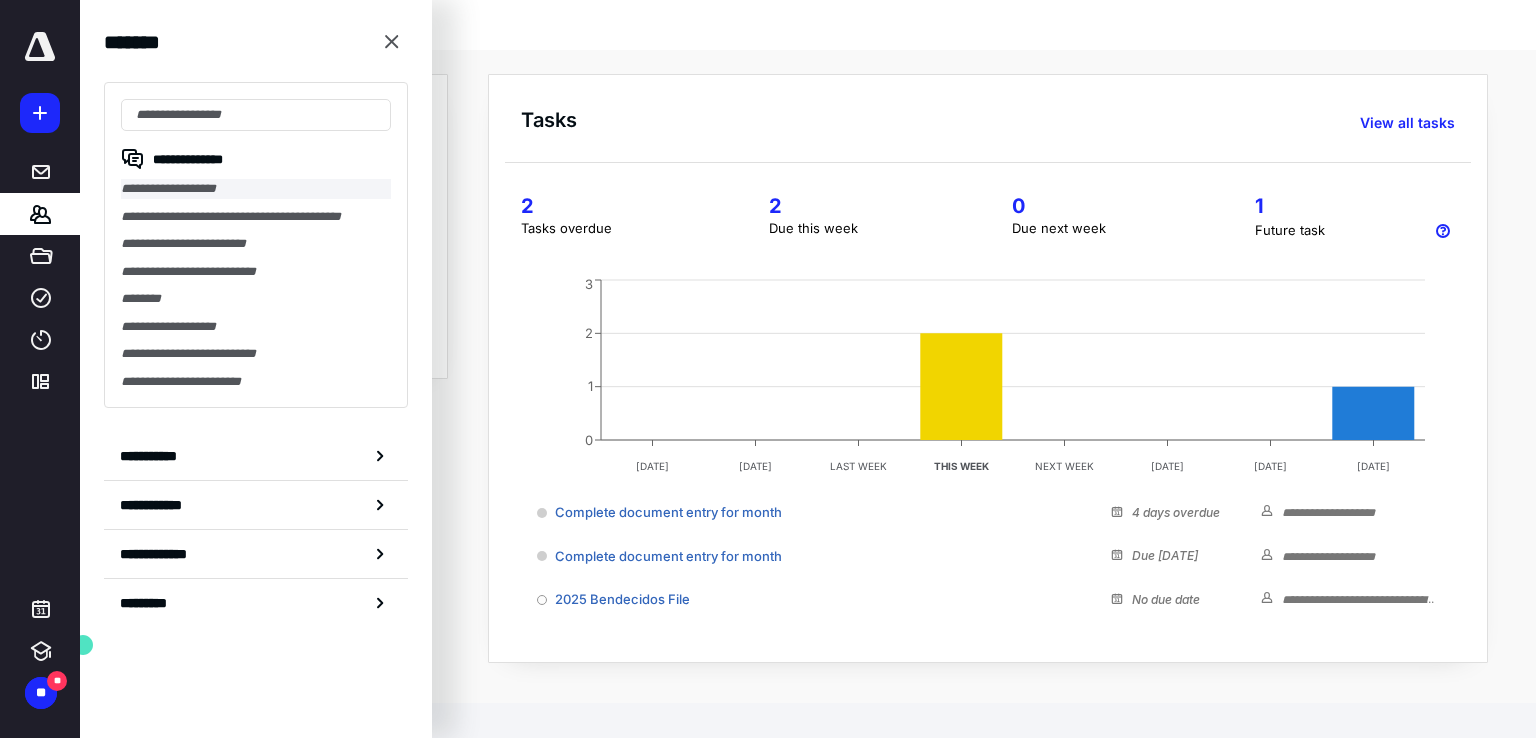 click on "**********" at bounding box center (256, 189) 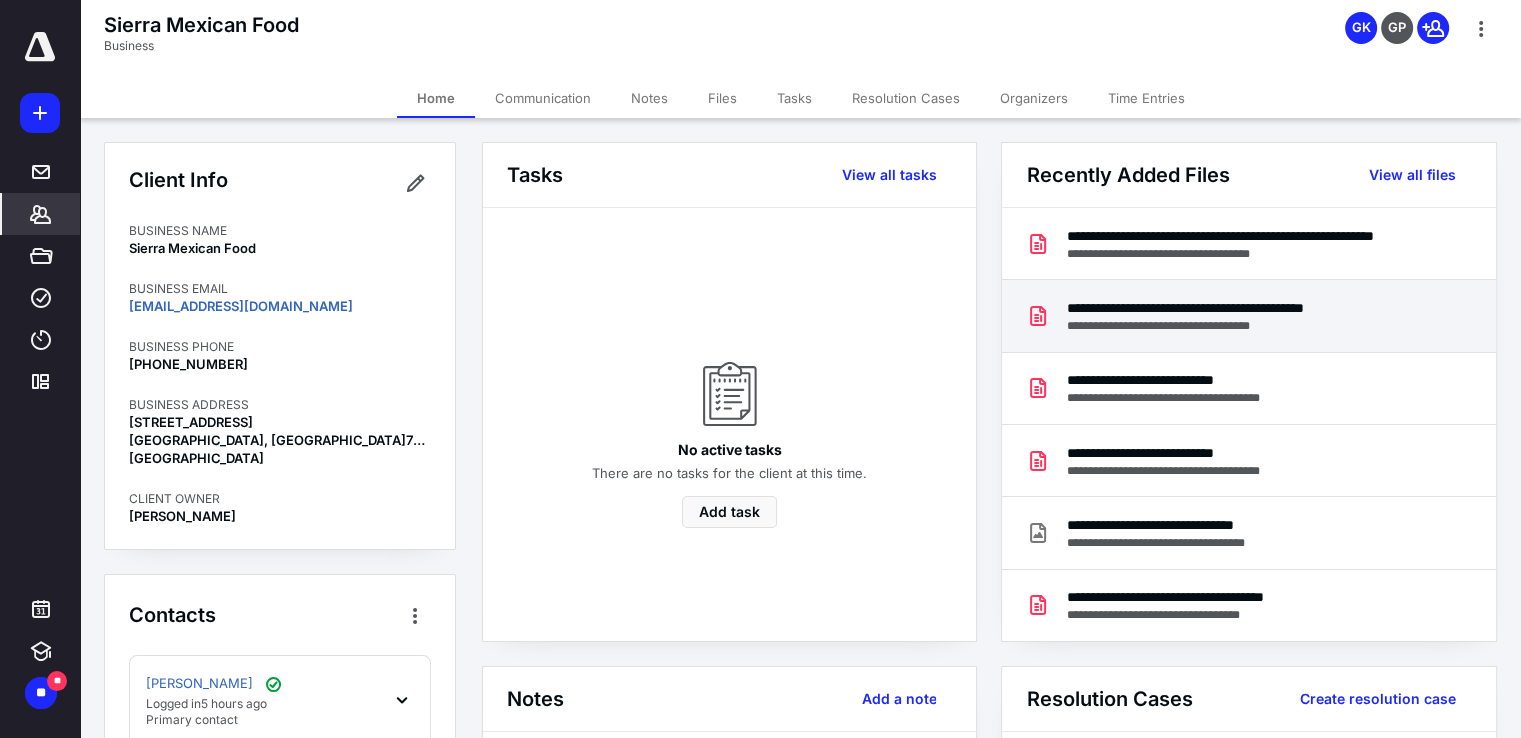 click on "**********" at bounding box center [1239, 308] 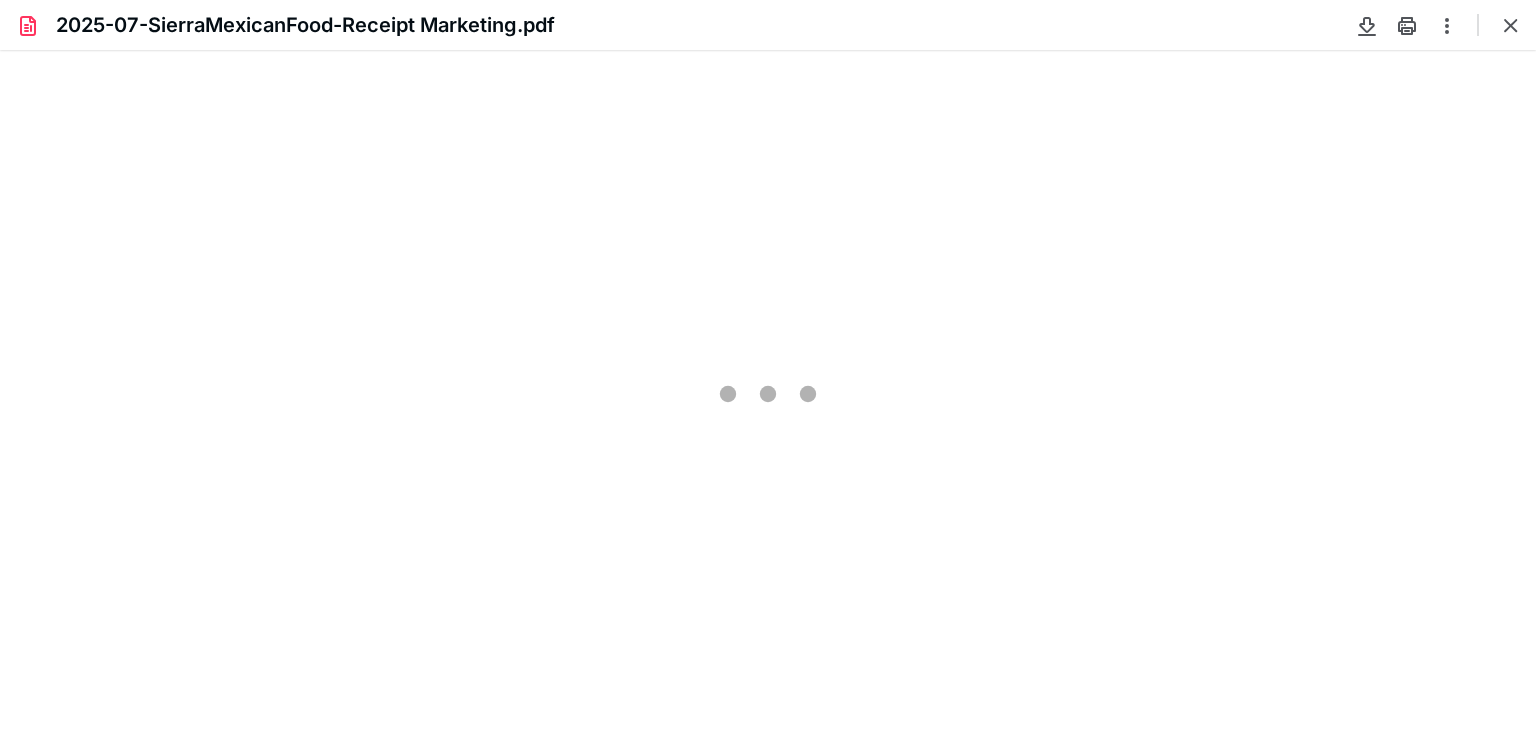 scroll, scrollTop: 0, scrollLeft: 0, axis: both 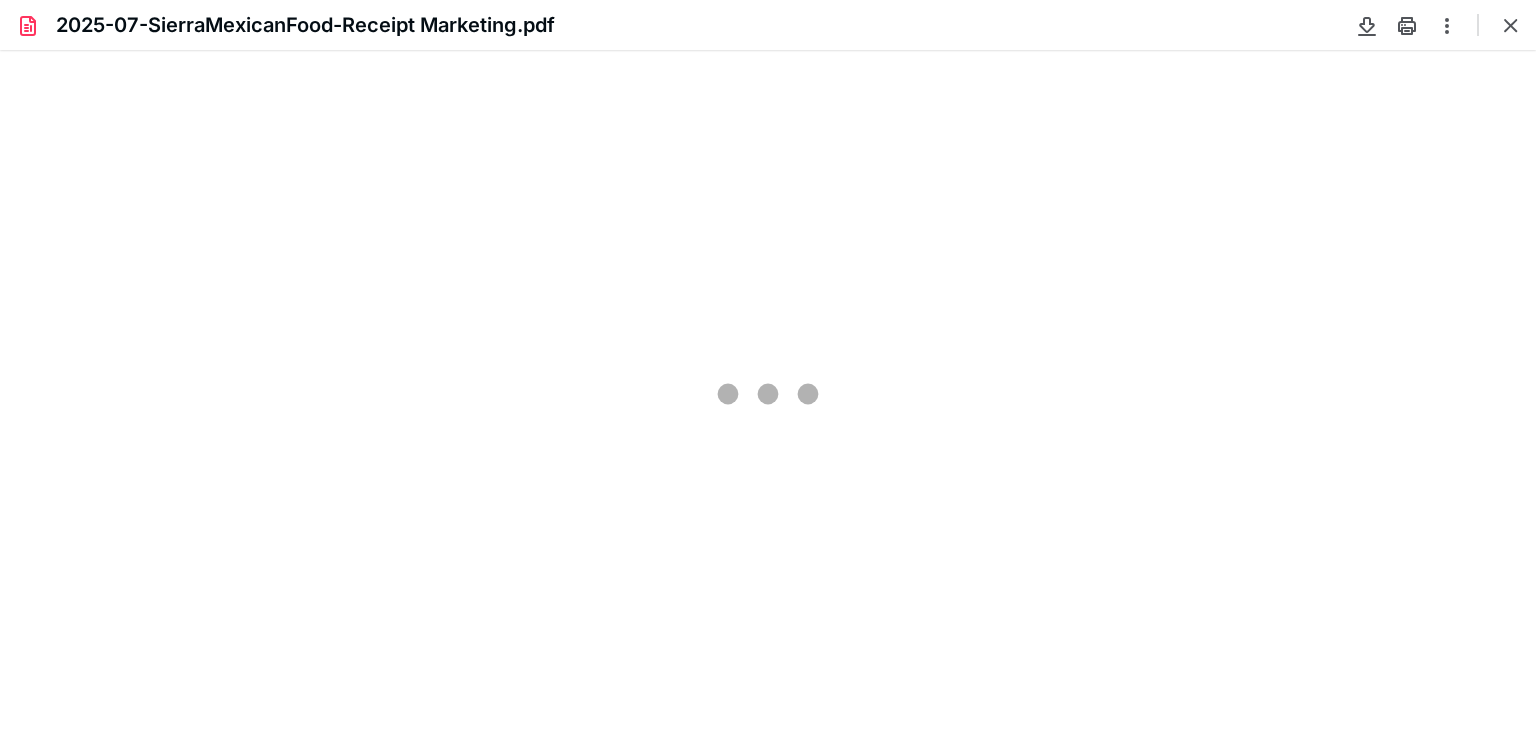 type on "59" 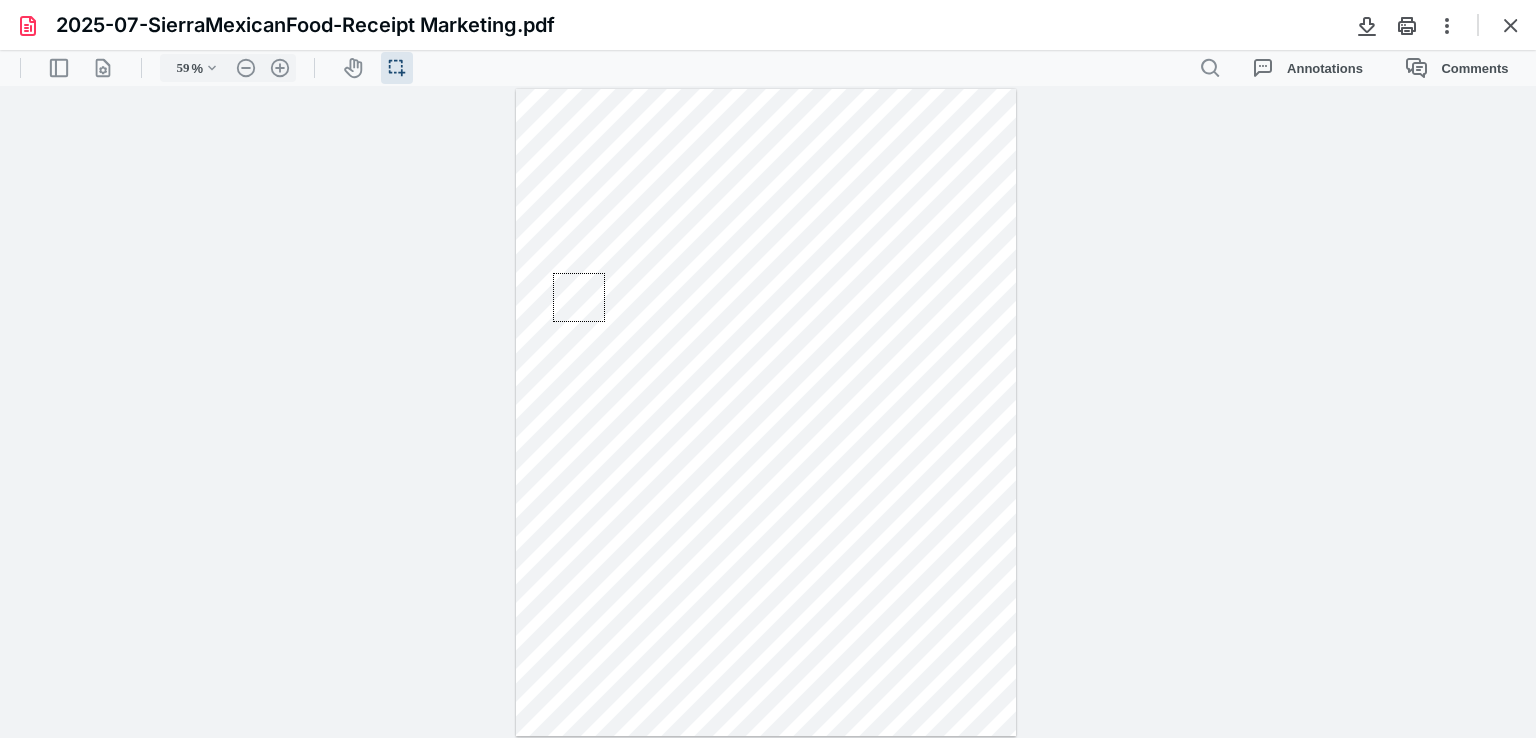 drag, startPoint x: 605, startPoint y: 322, endPoint x: 553, endPoint y: 273, distance: 71.44928 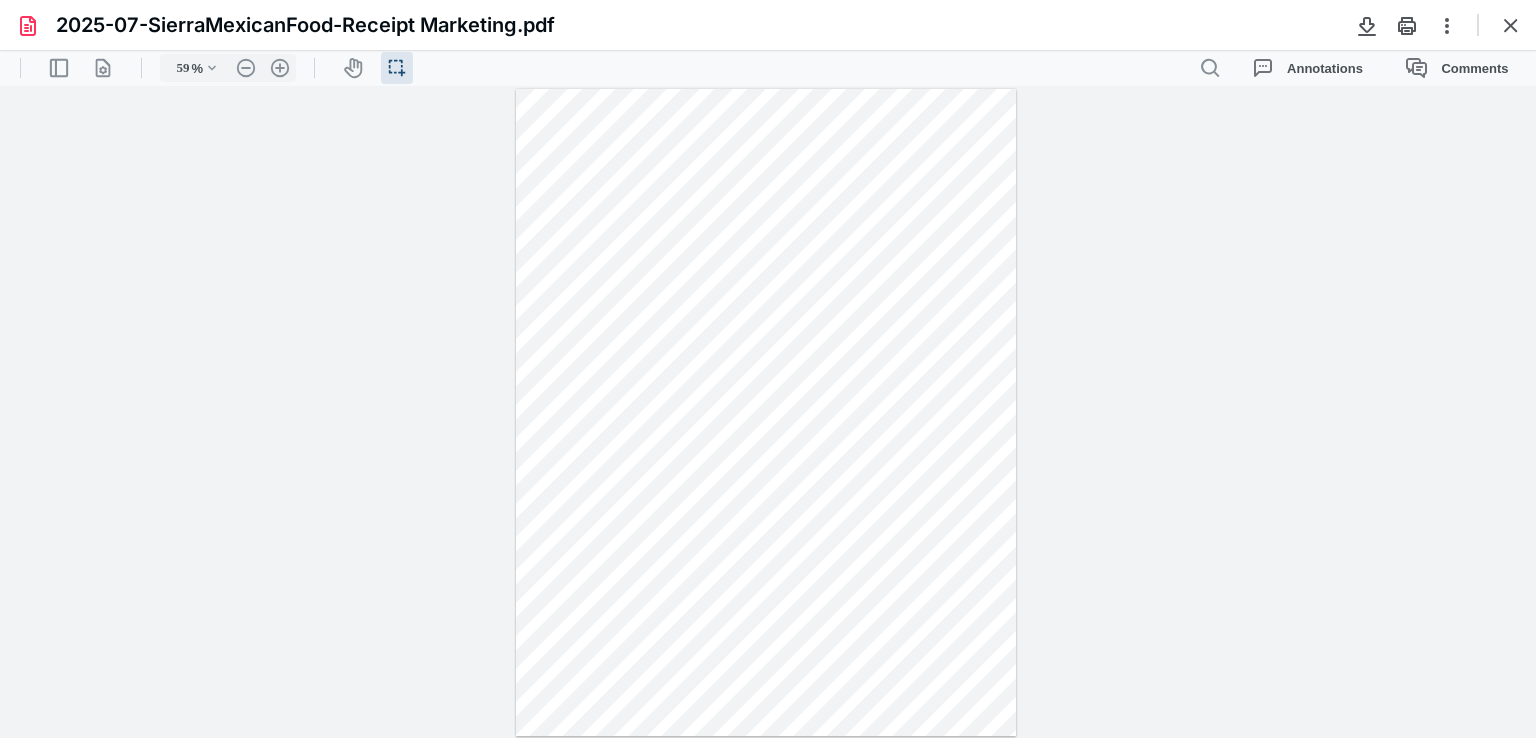 click at bounding box center (766, 412) 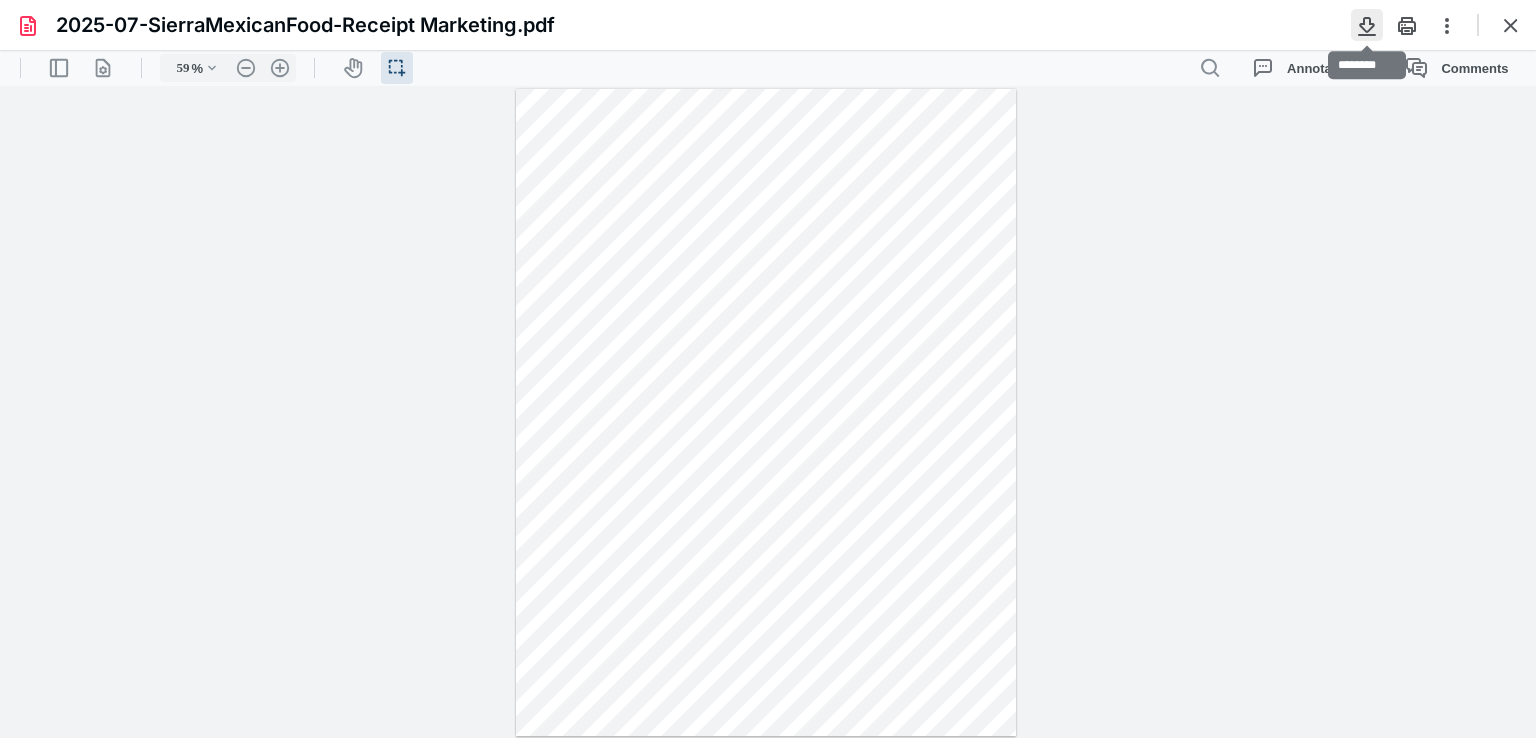 click at bounding box center (1367, 25) 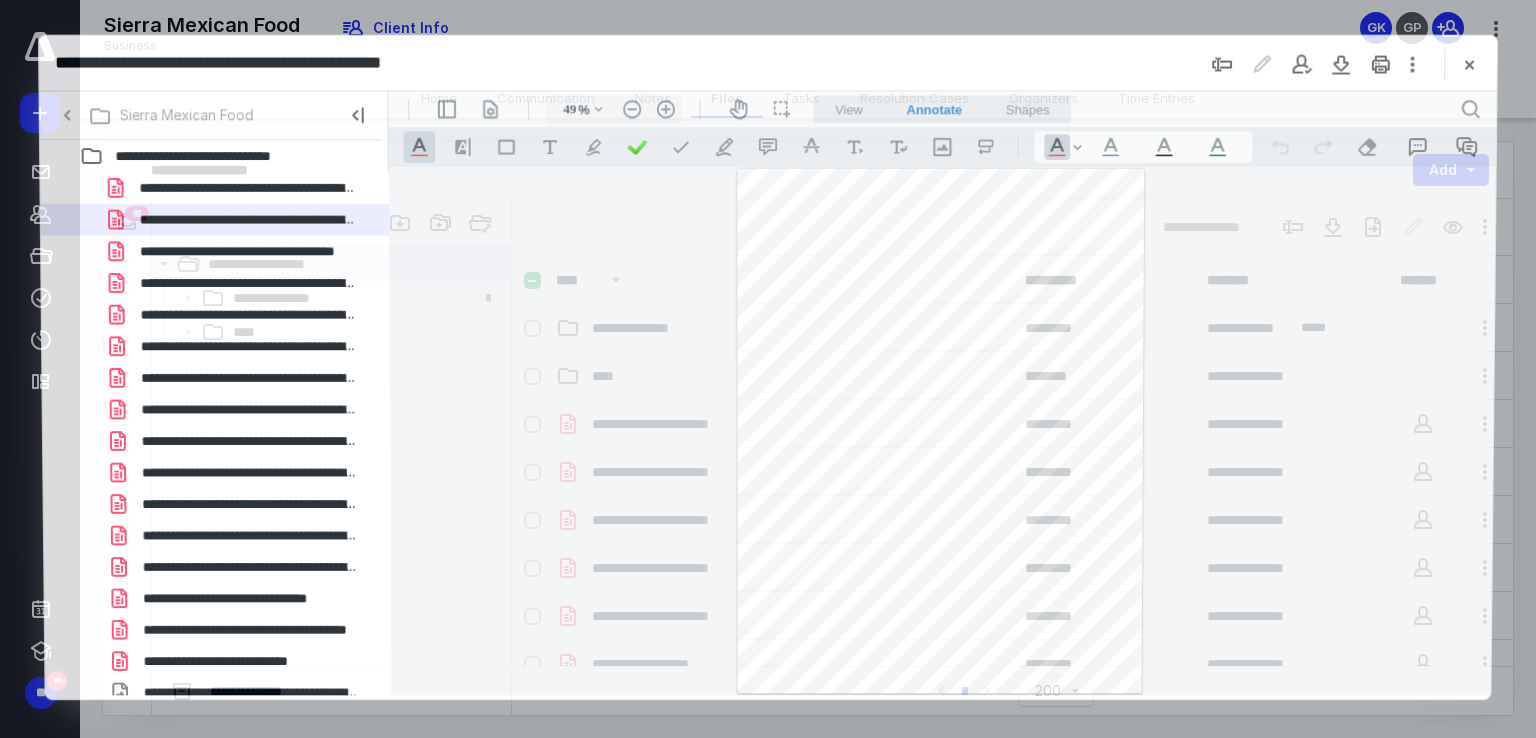 scroll, scrollTop: 0, scrollLeft: 0, axis: both 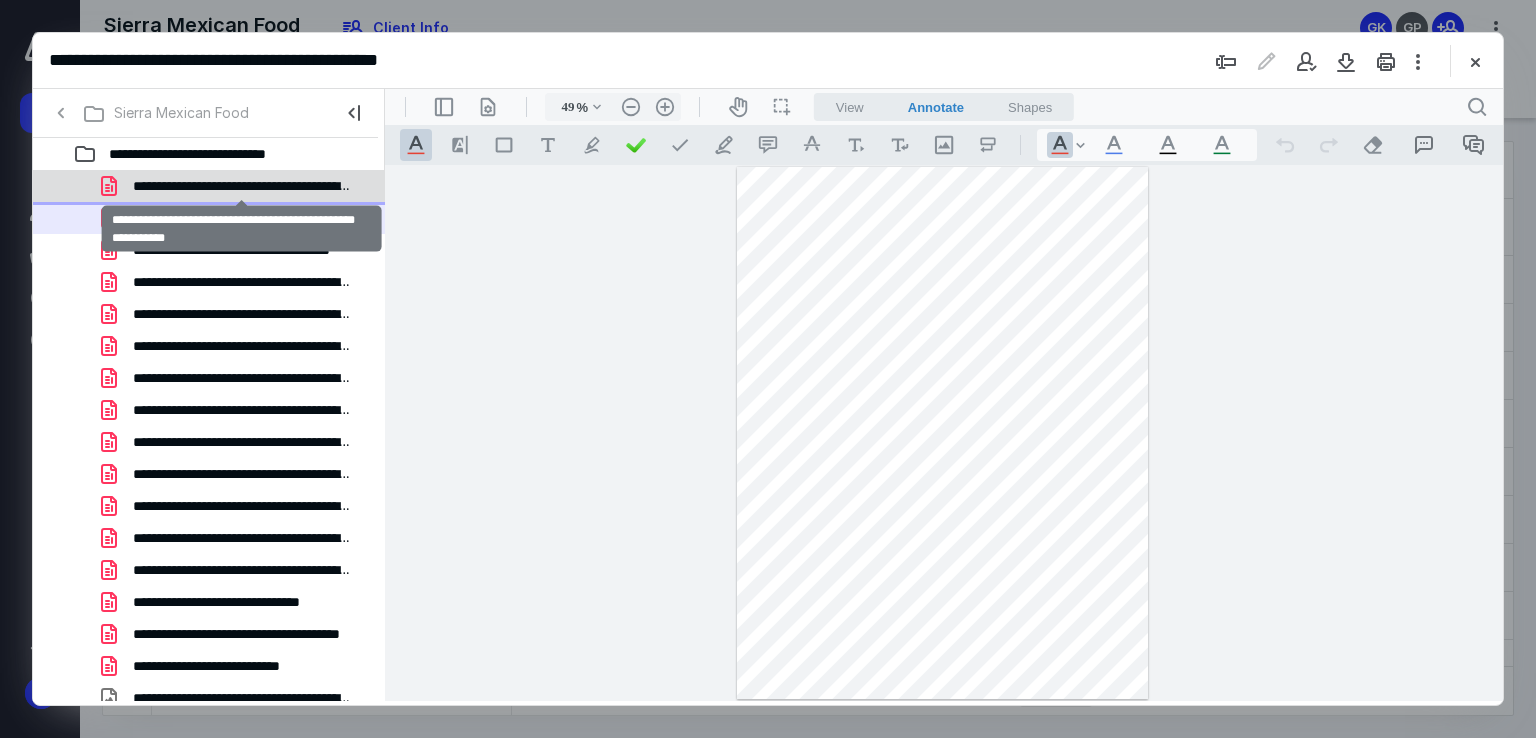click on "**********" at bounding box center (241, 186) 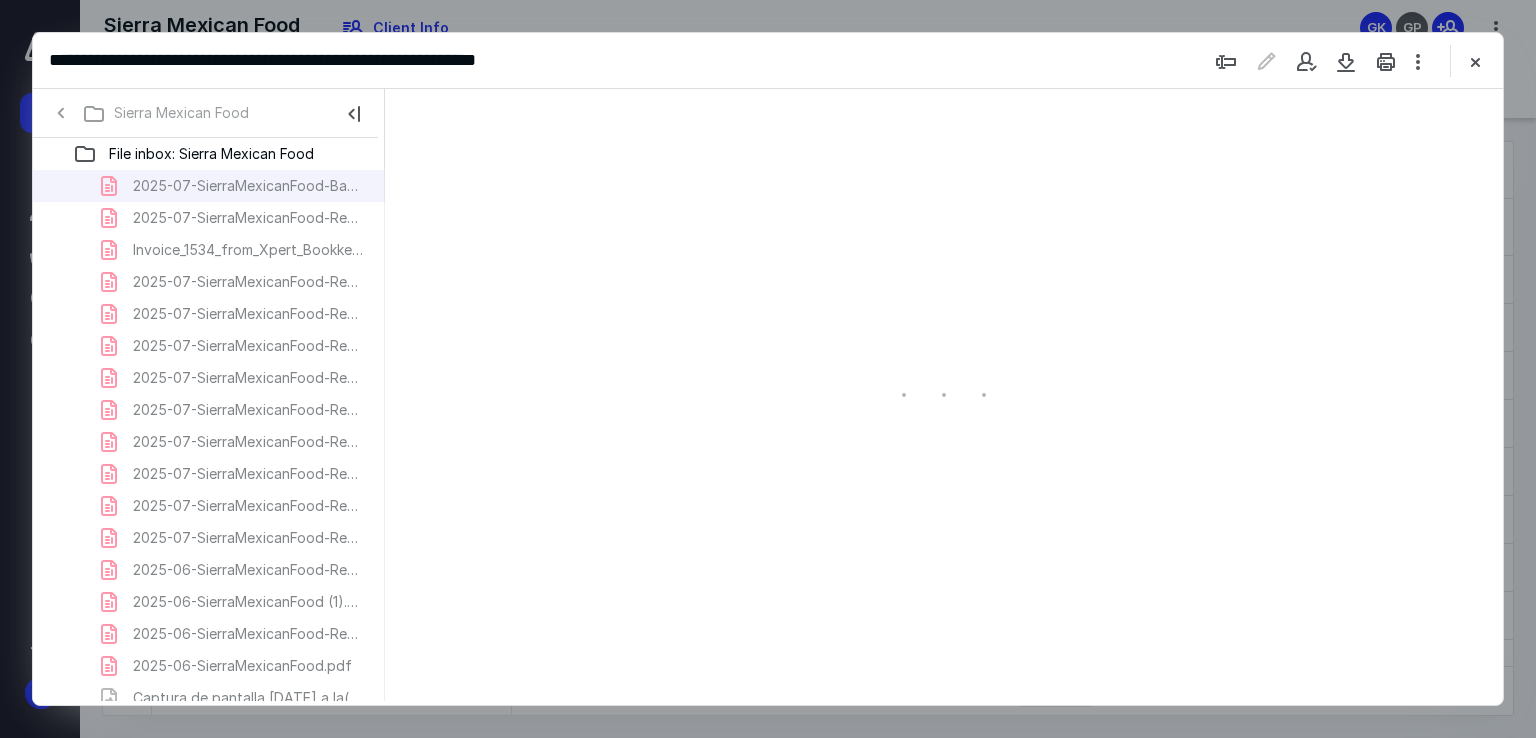 scroll, scrollTop: 0, scrollLeft: 0, axis: both 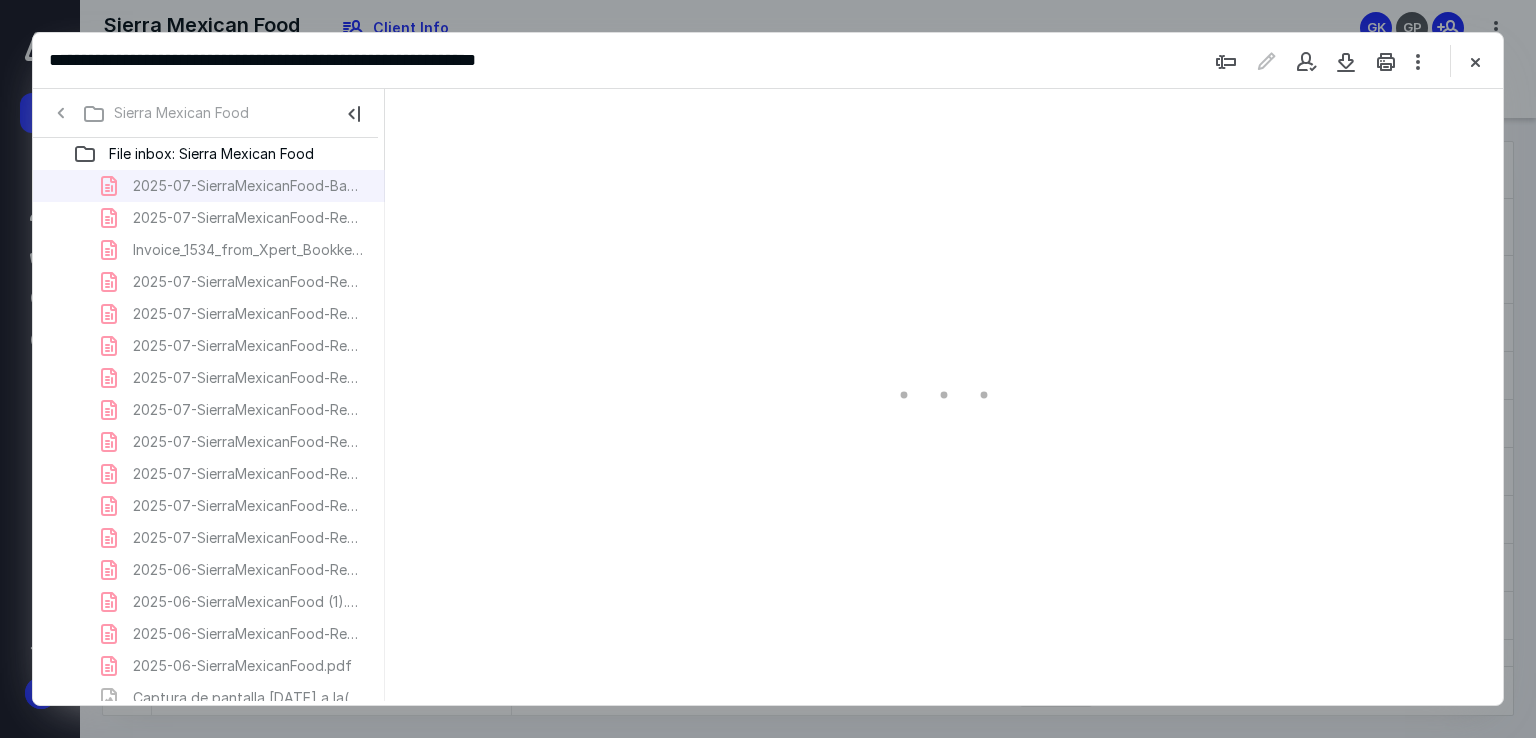 type on "53" 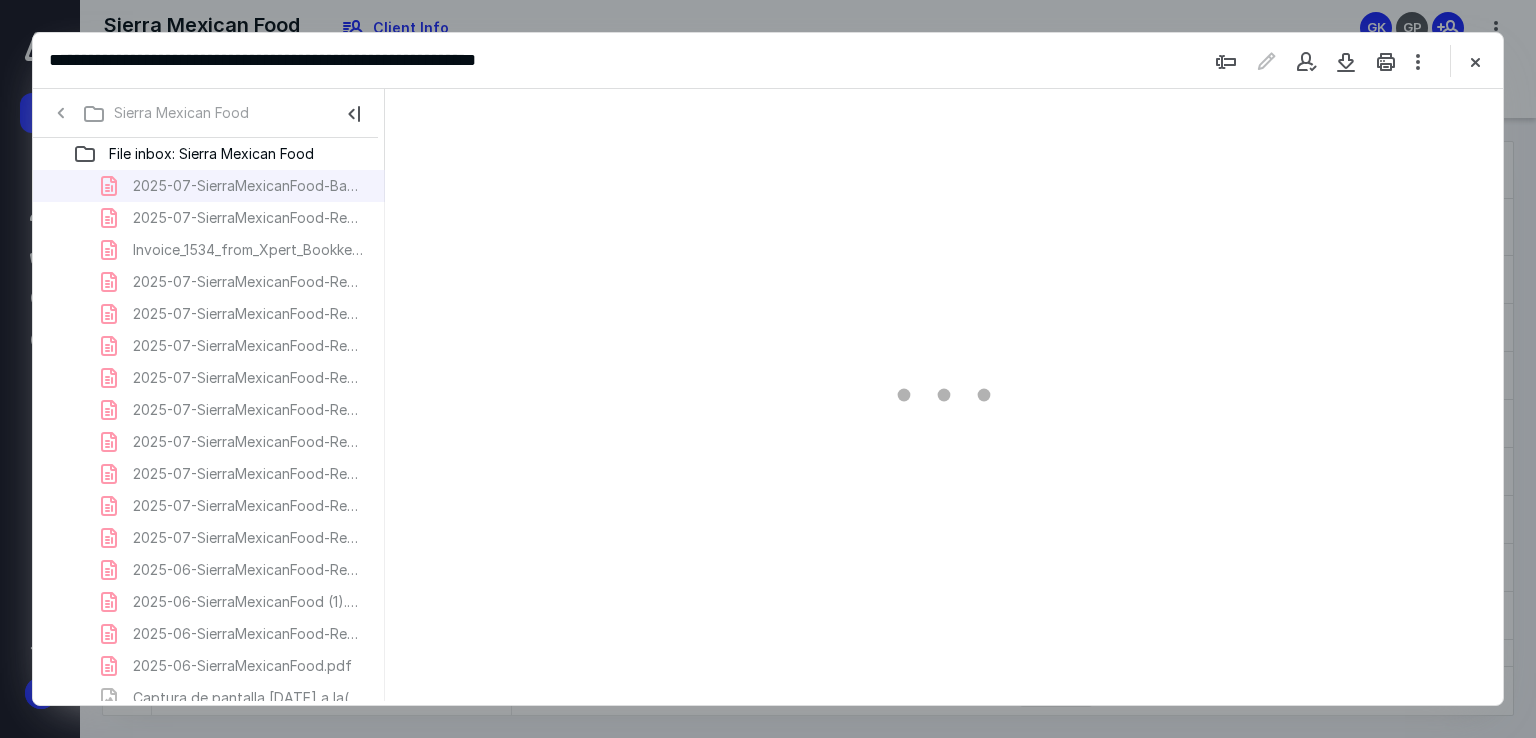 scroll, scrollTop: 78, scrollLeft: 0, axis: vertical 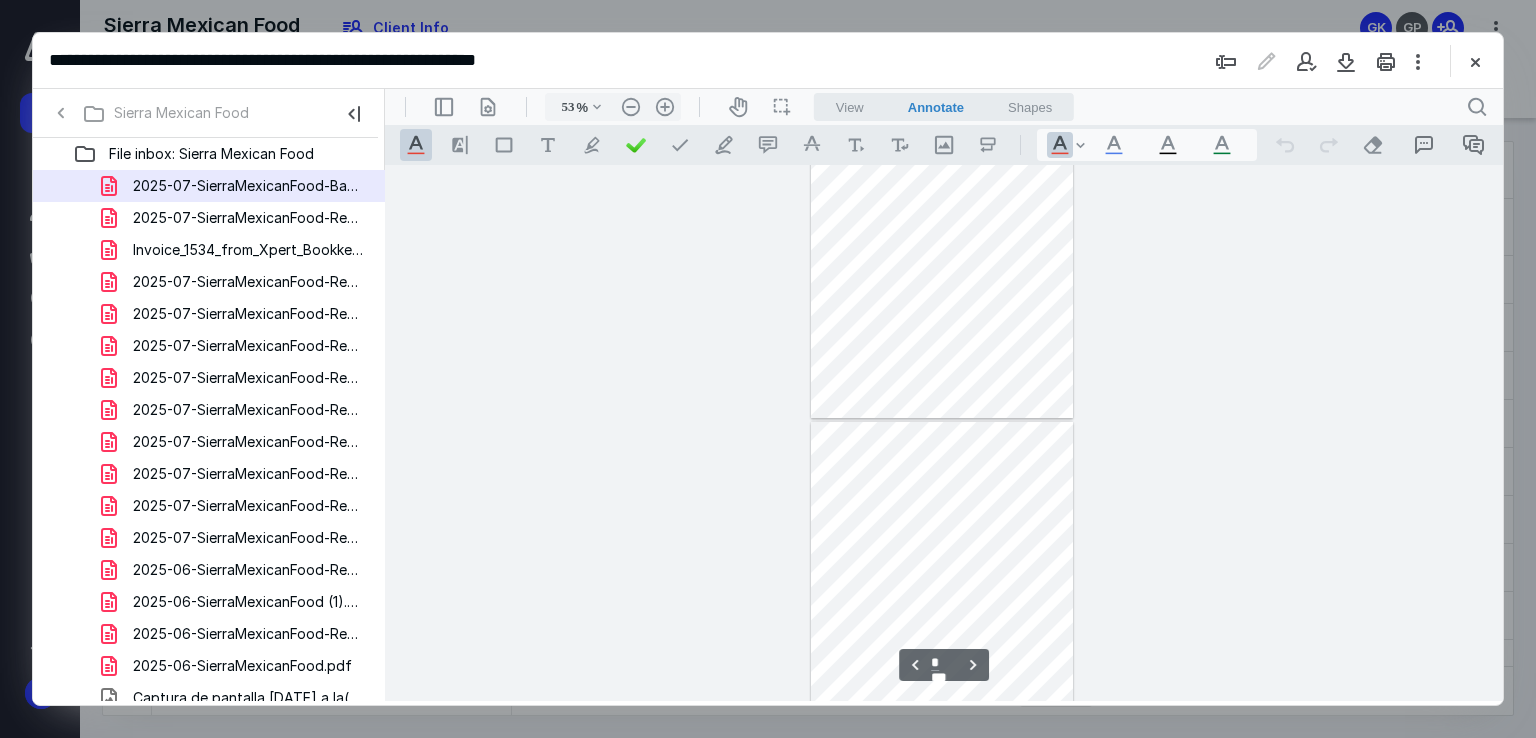 type on "*" 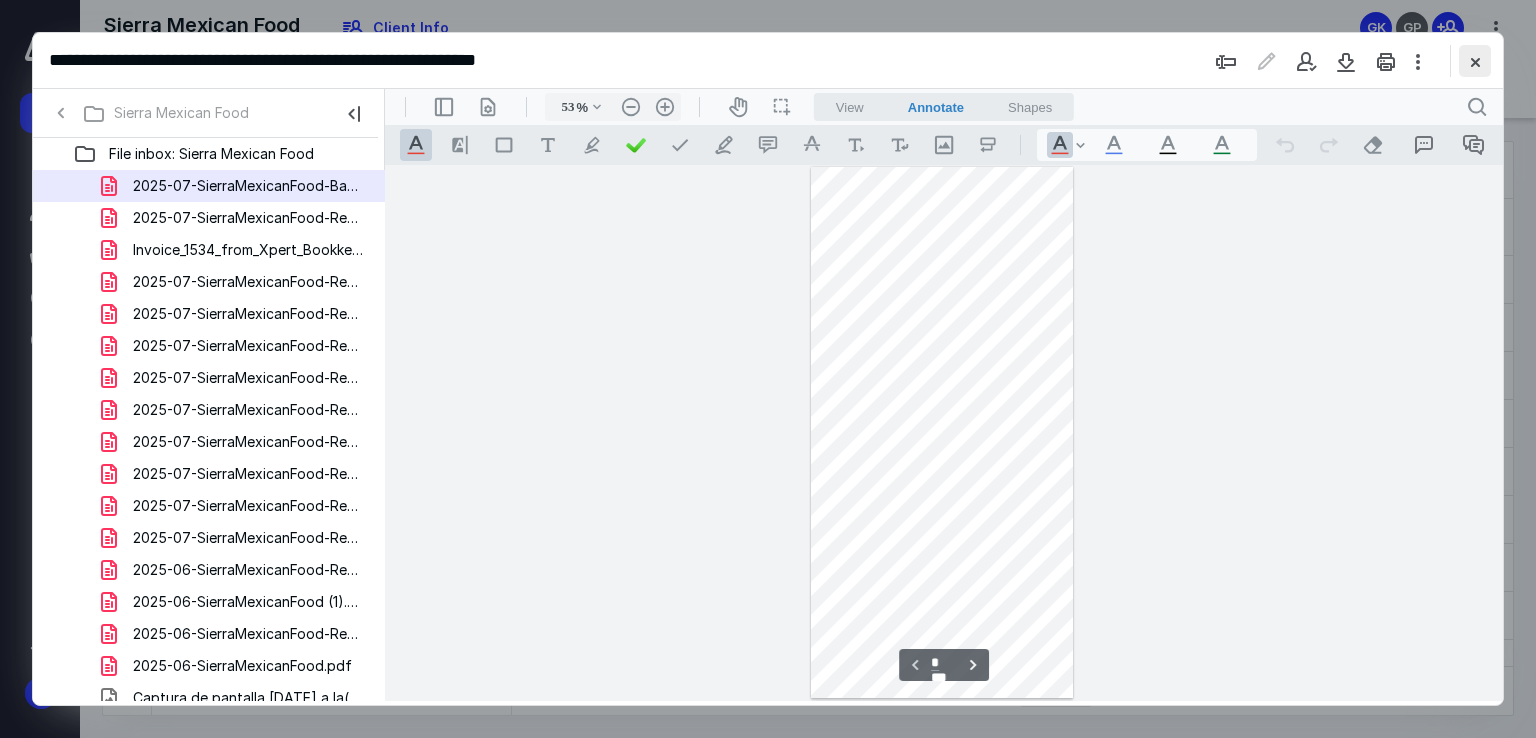click at bounding box center [1475, 61] 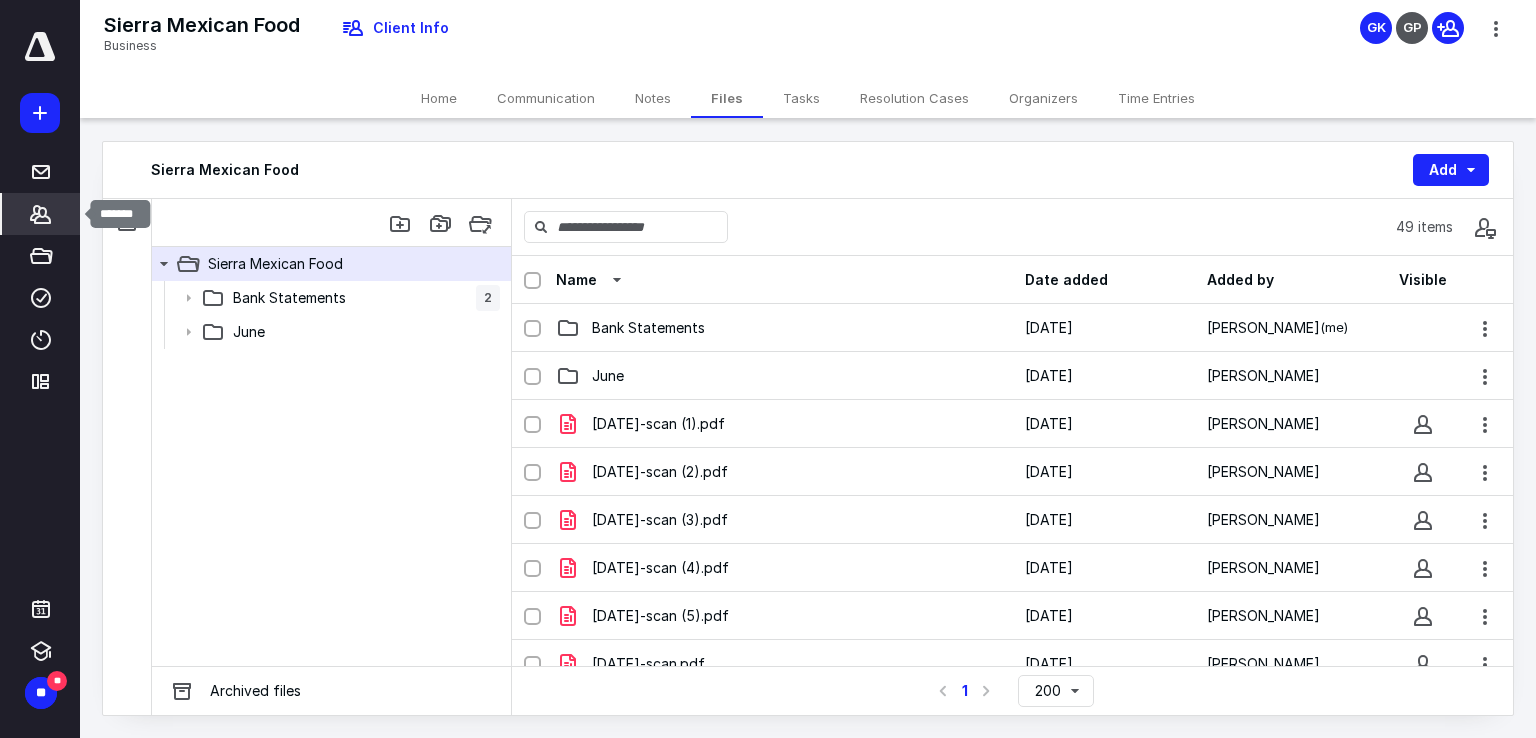 click 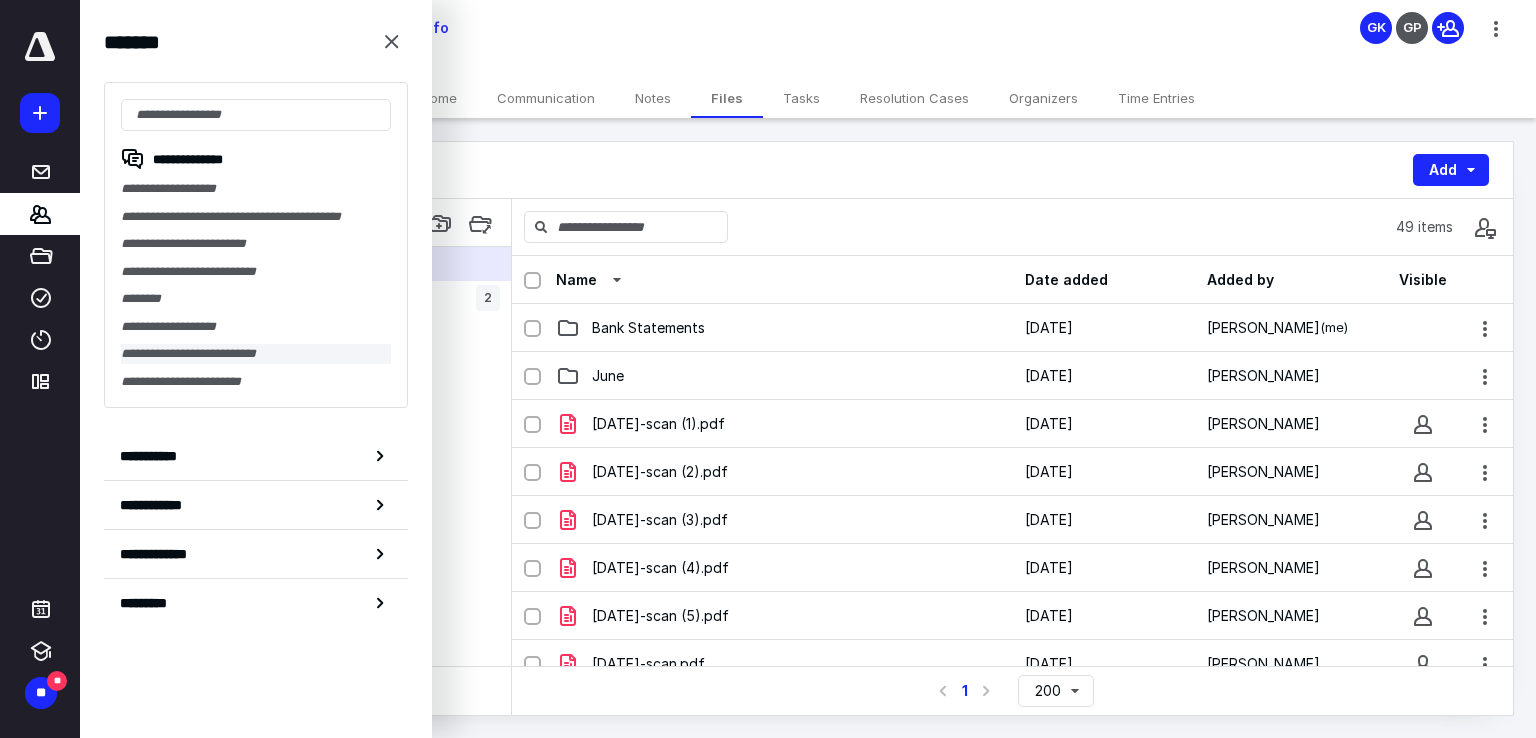 click on "**********" at bounding box center [256, 354] 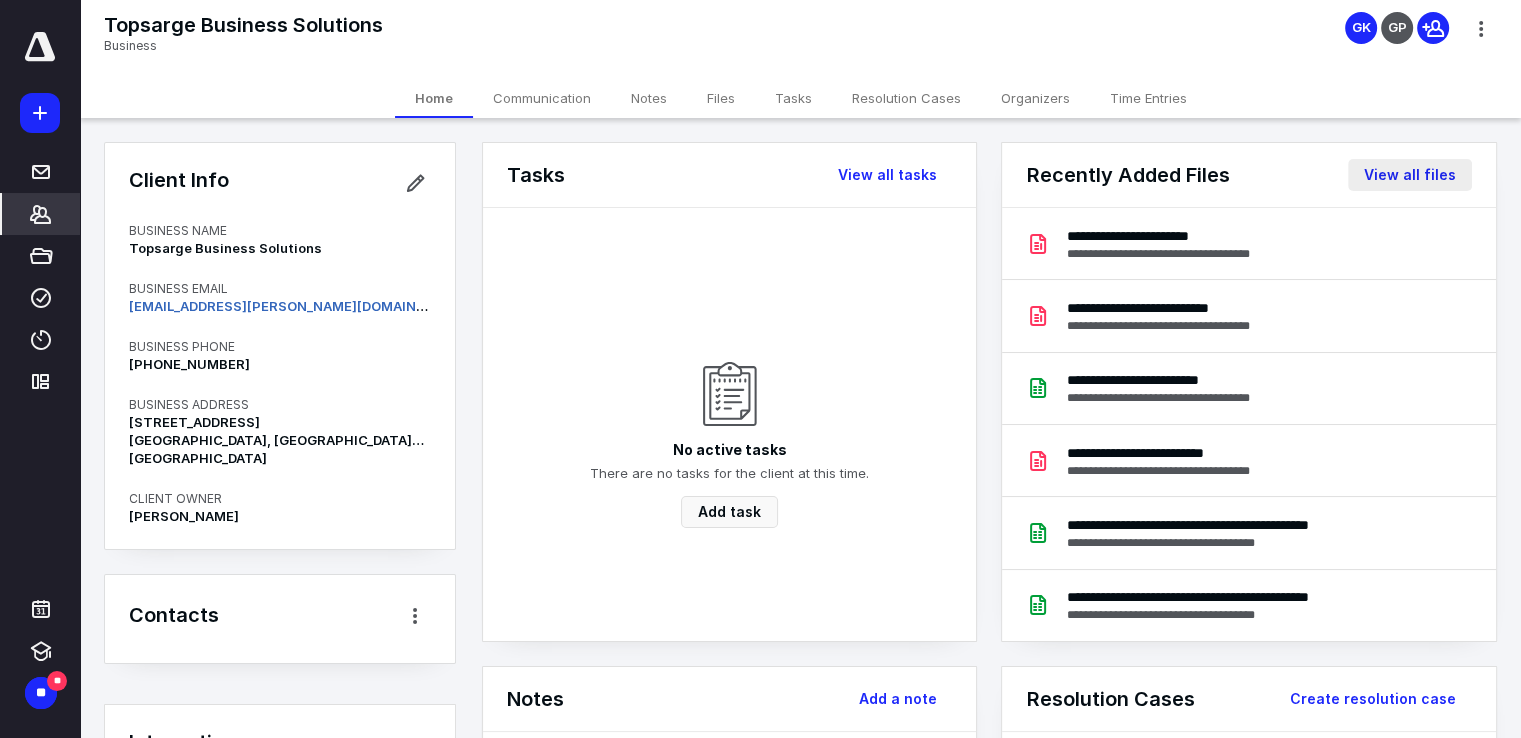 click on "View all files" at bounding box center (1410, 175) 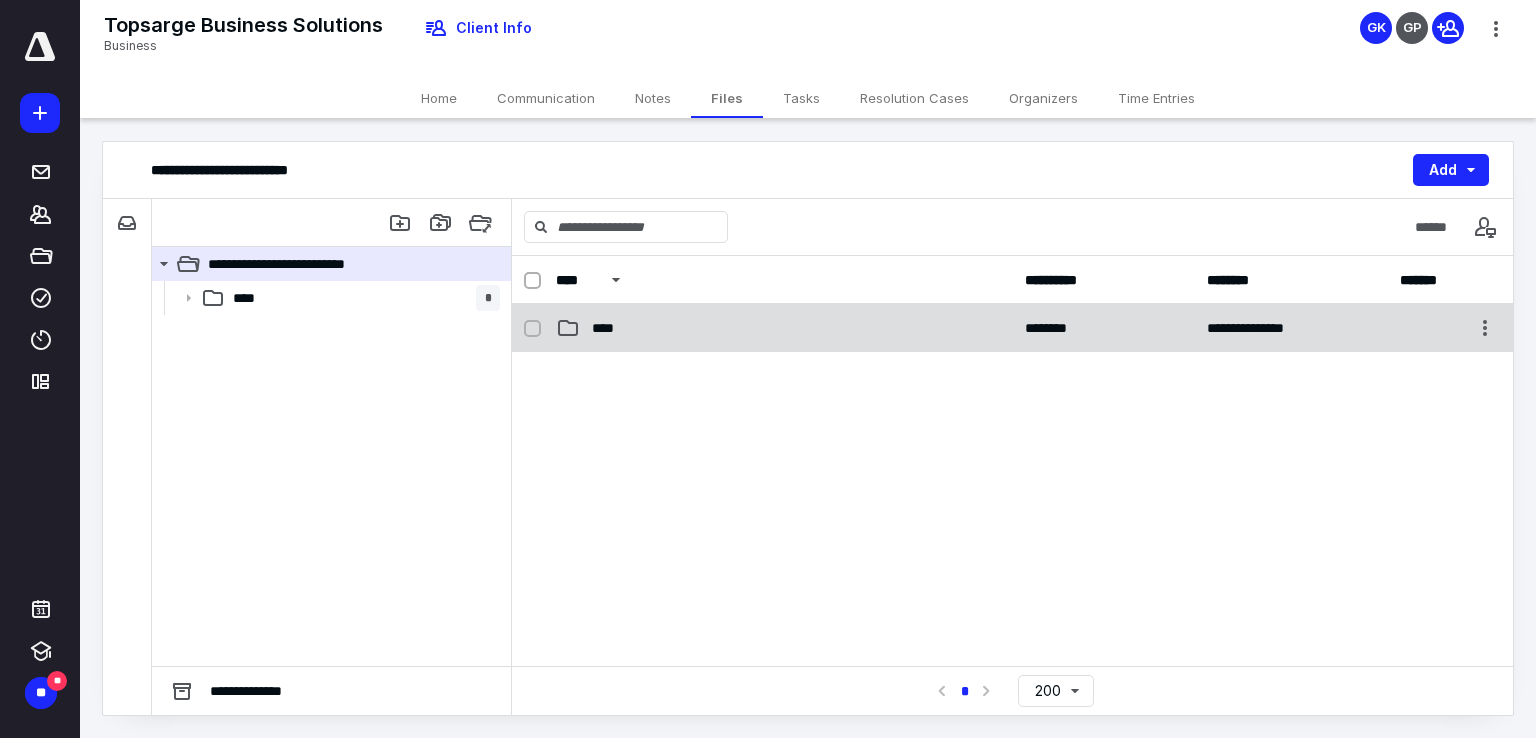 click on "****" at bounding box center [608, 328] 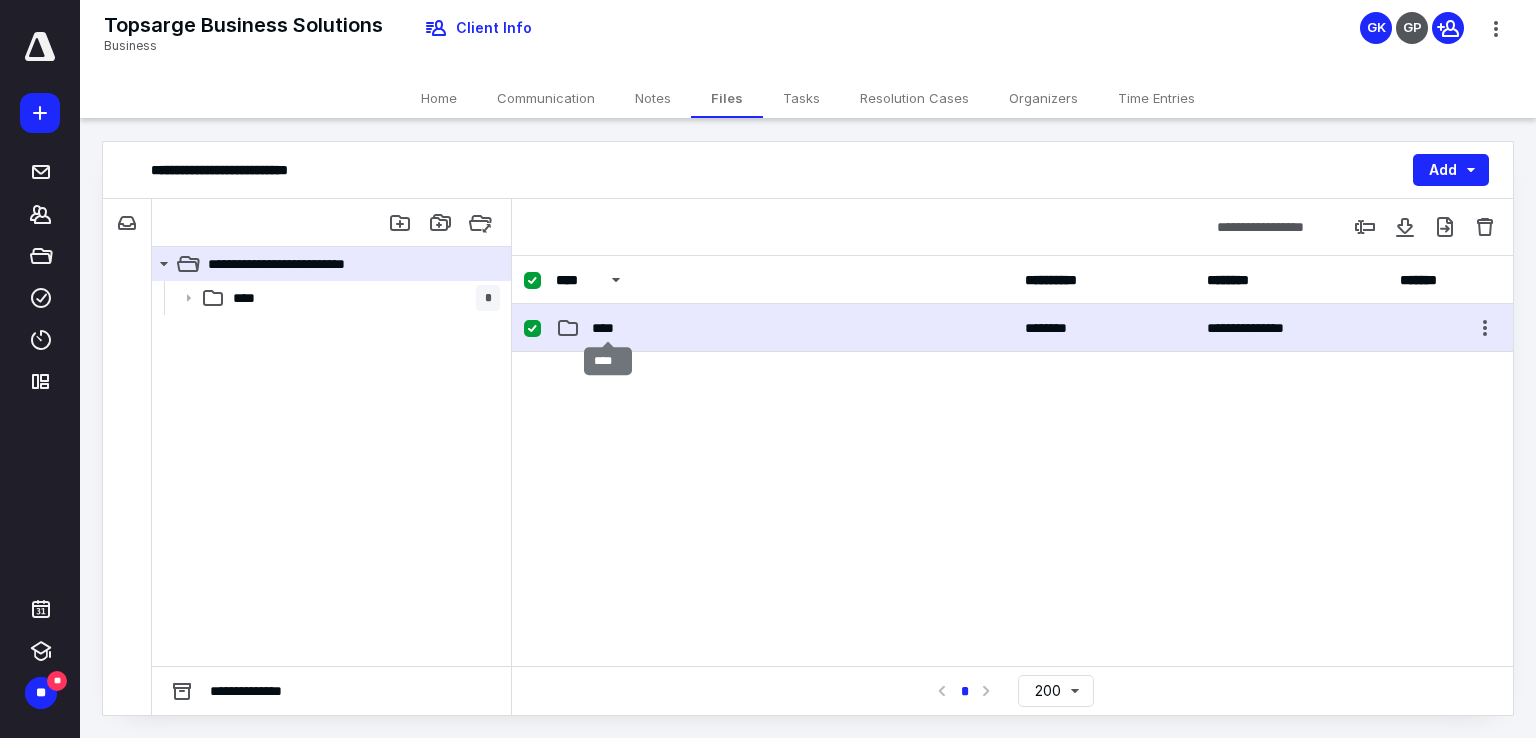 click on "****" at bounding box center (608, 328) 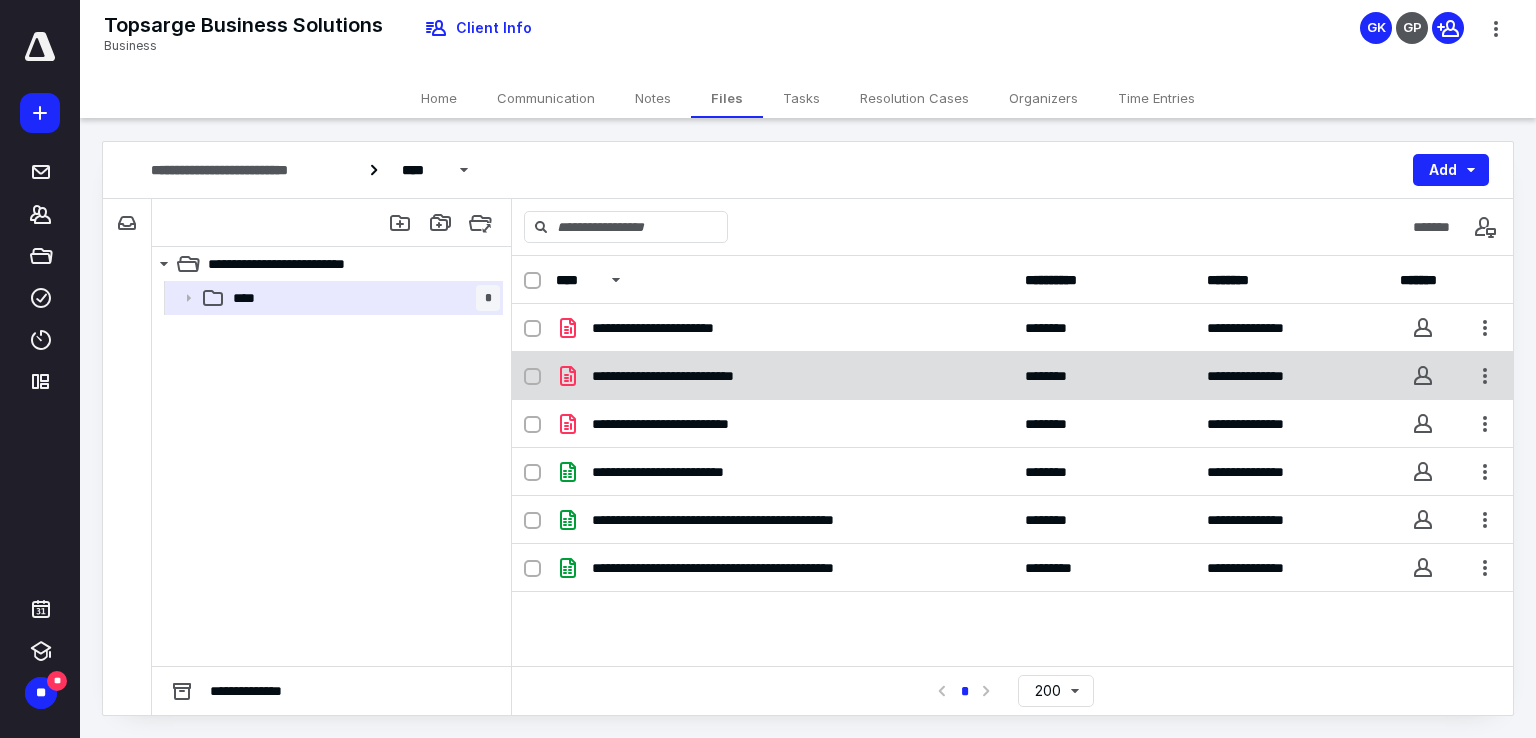 click at bounding box center (540, 376) 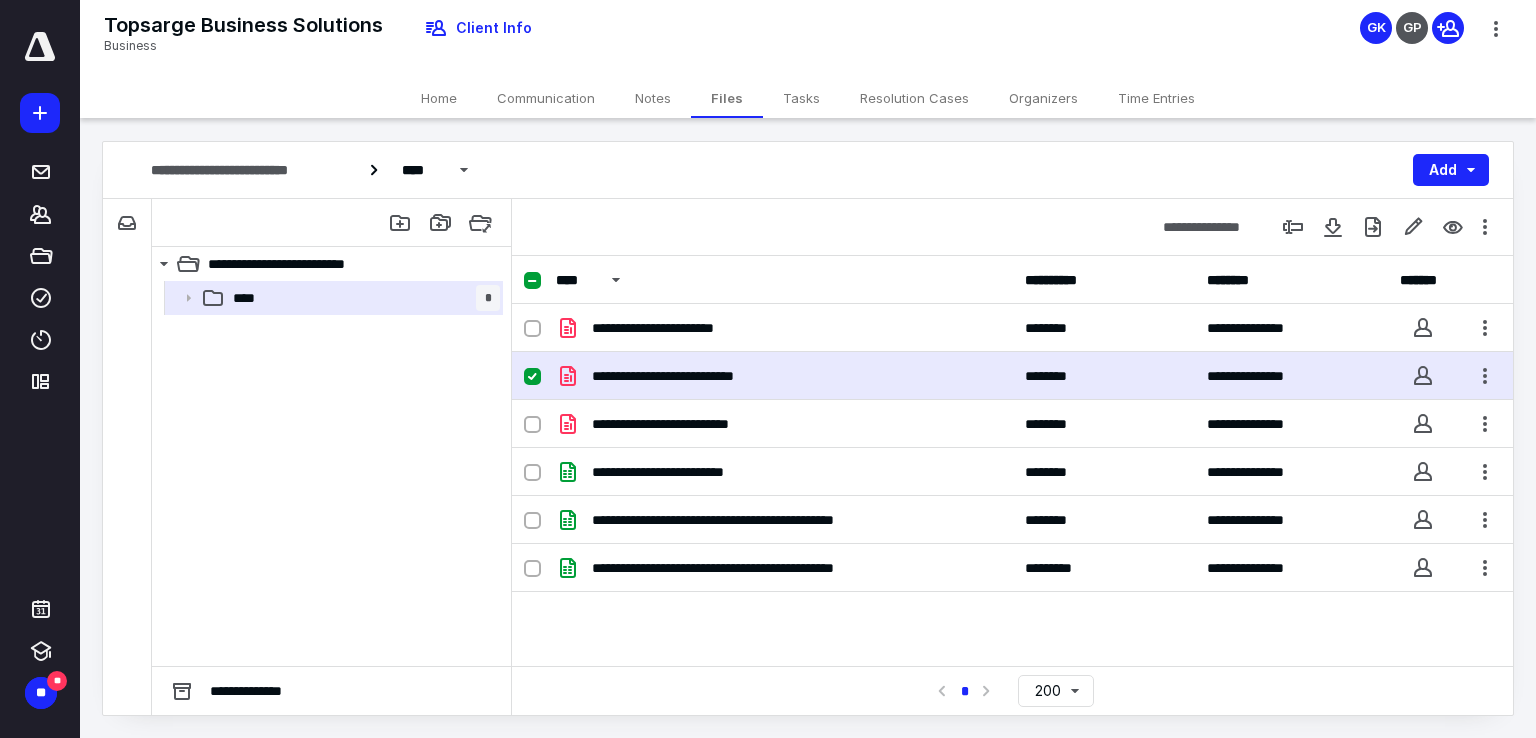 click at bounding box center (532, 377) 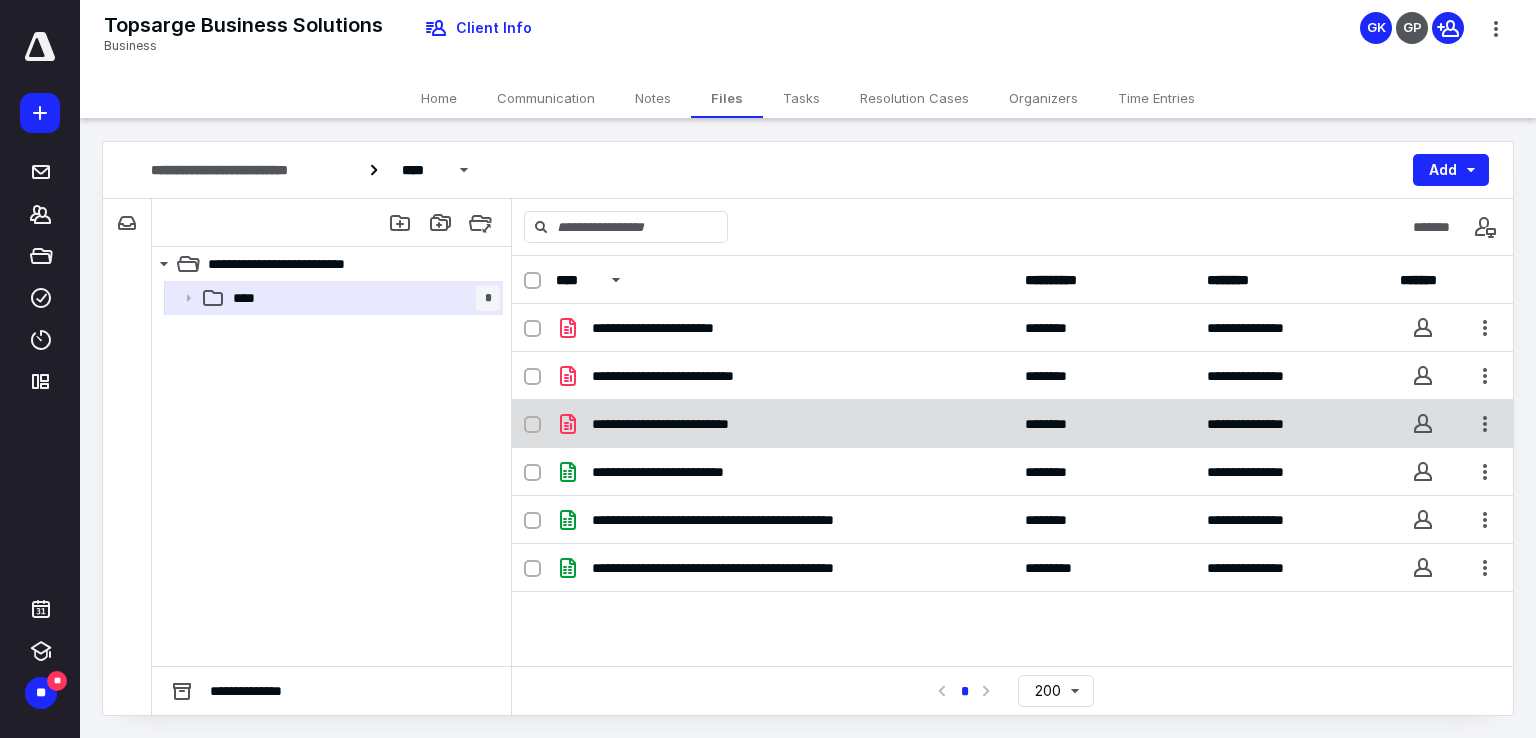 click at bounding box center (532, 425) 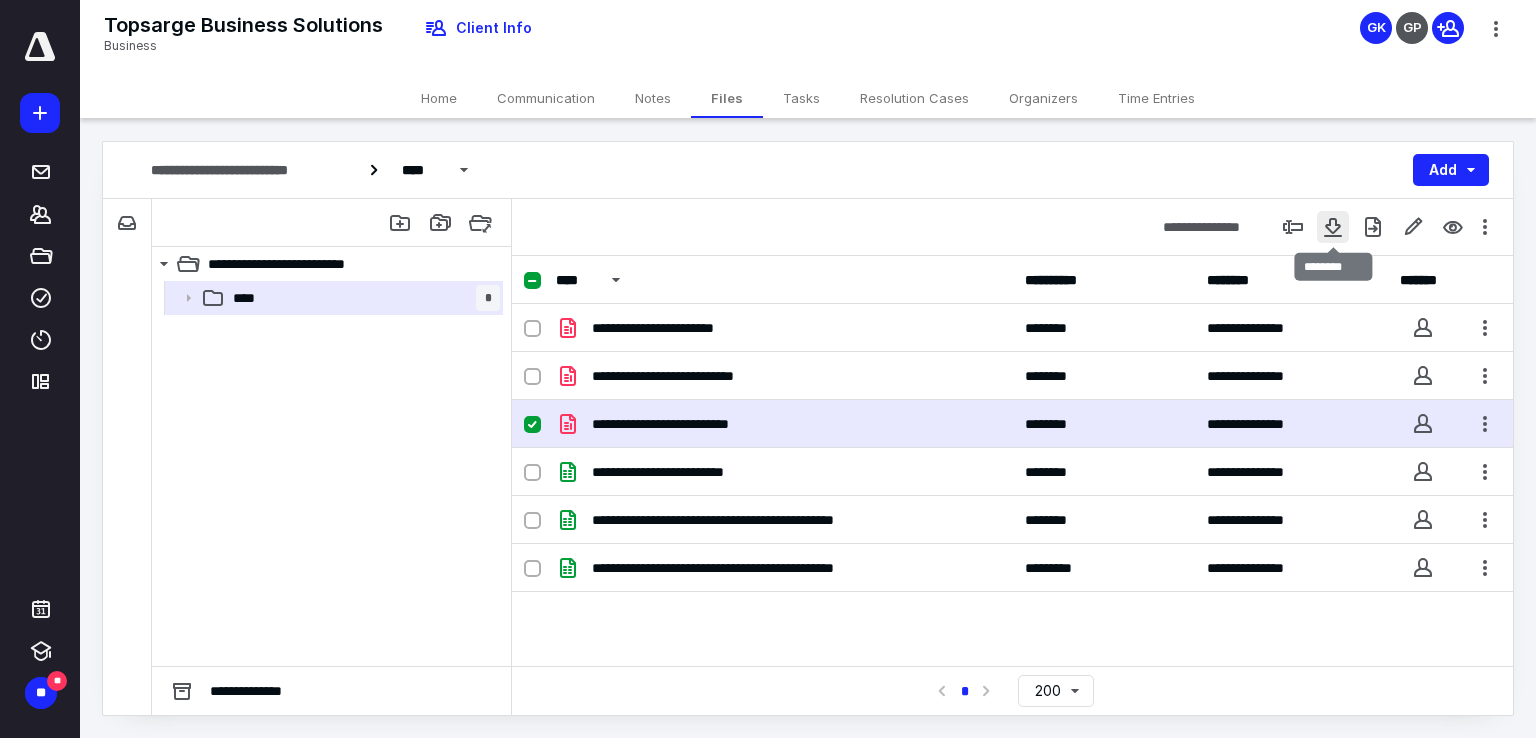click at bounding box center [1333, 227] 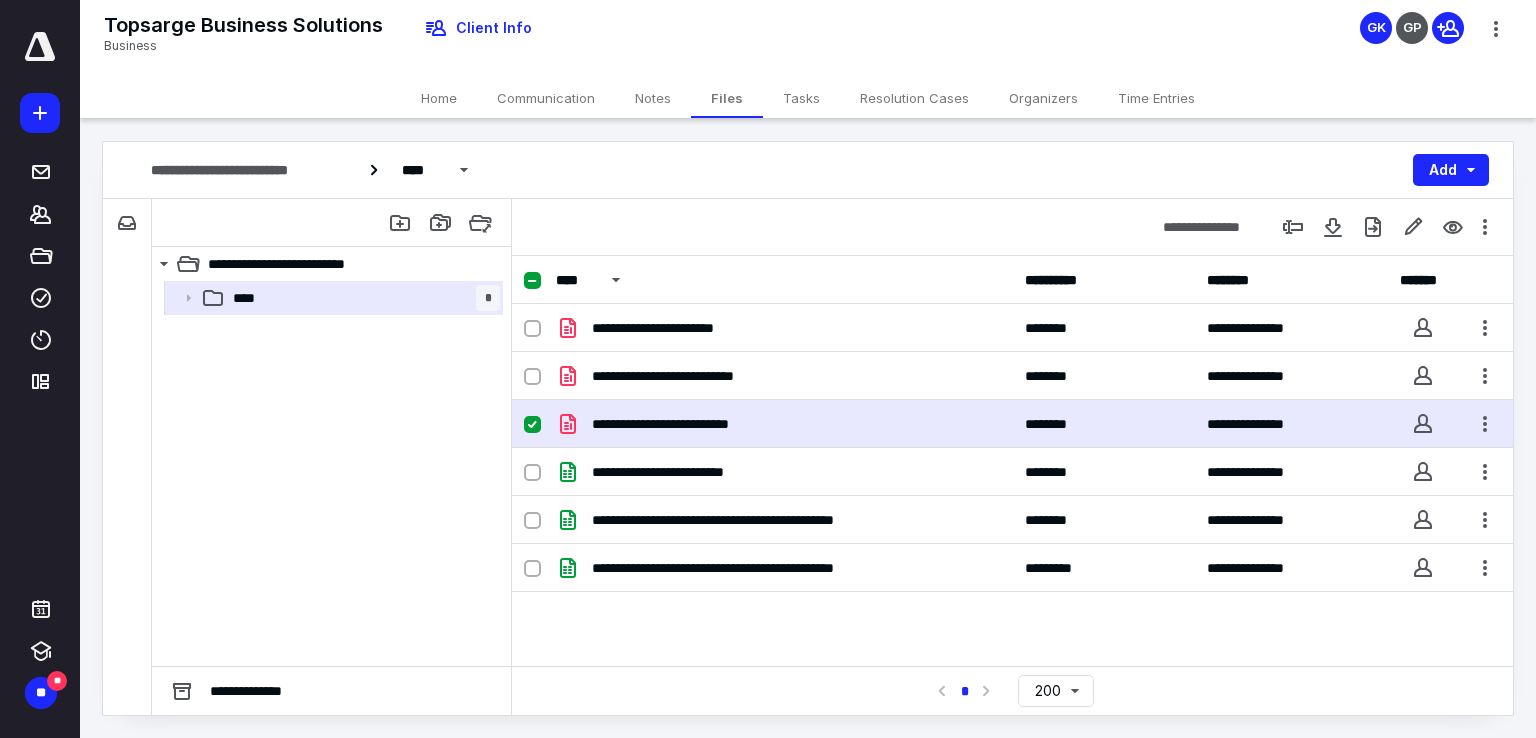 click at bounding box center [532, 425] 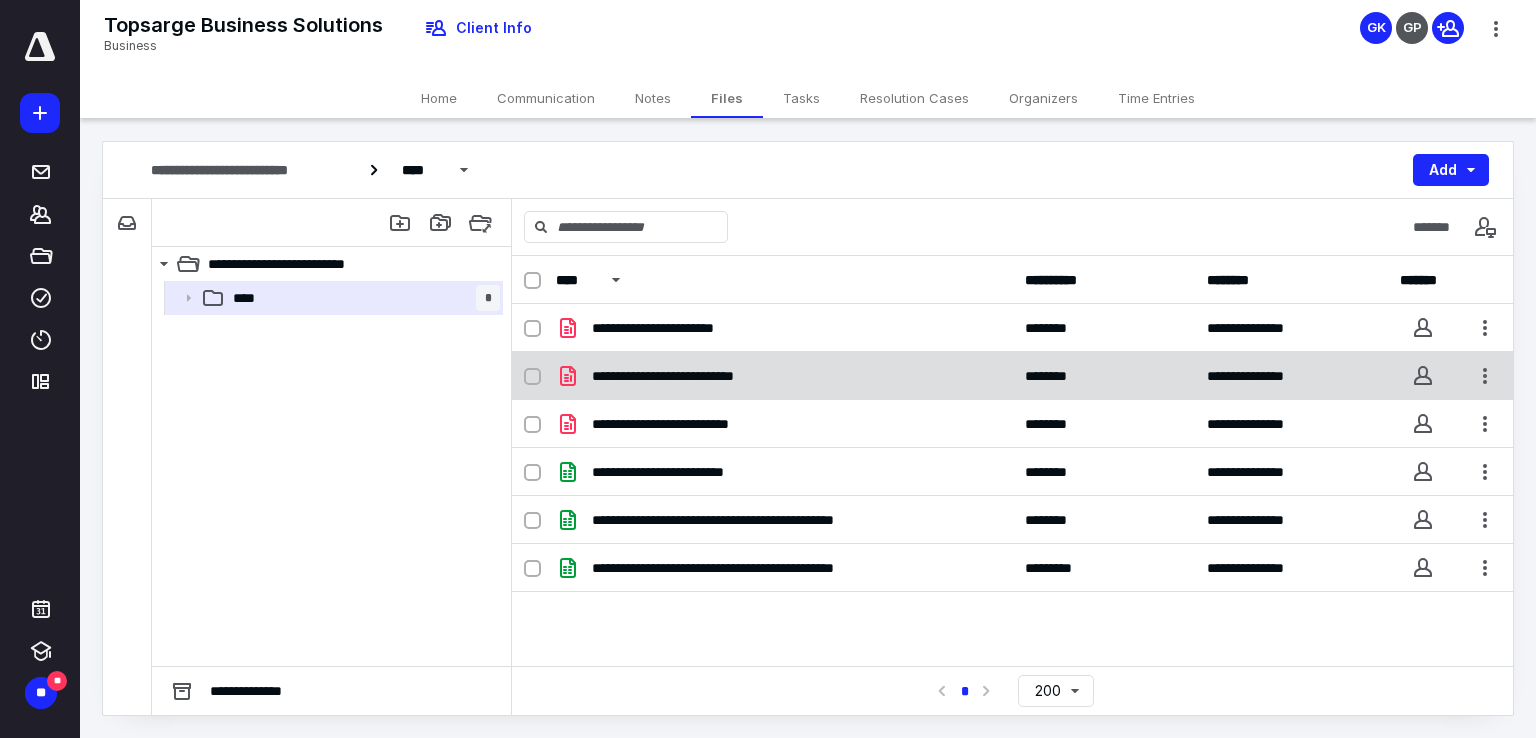 click at bounding box center (532, 377) 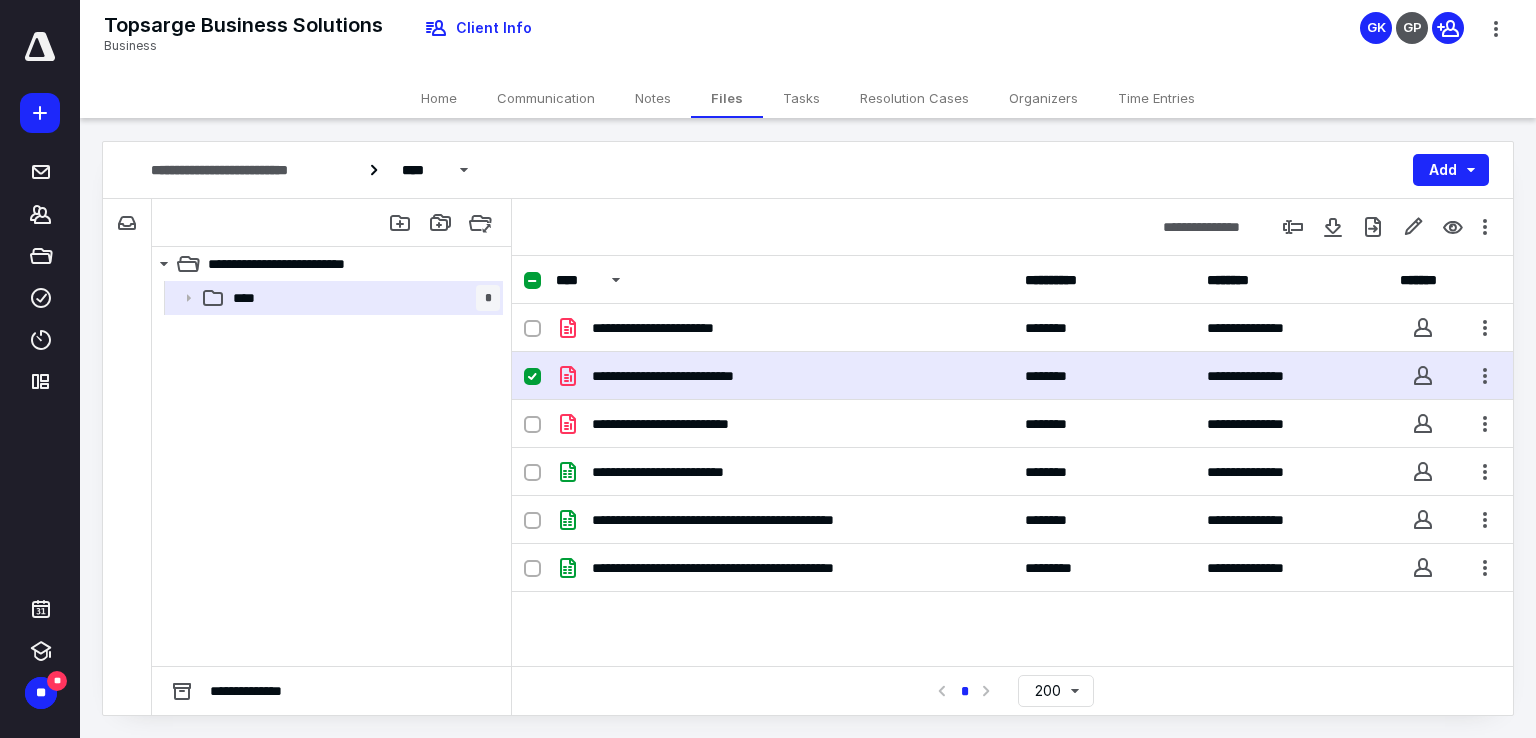 checkbox on "true" 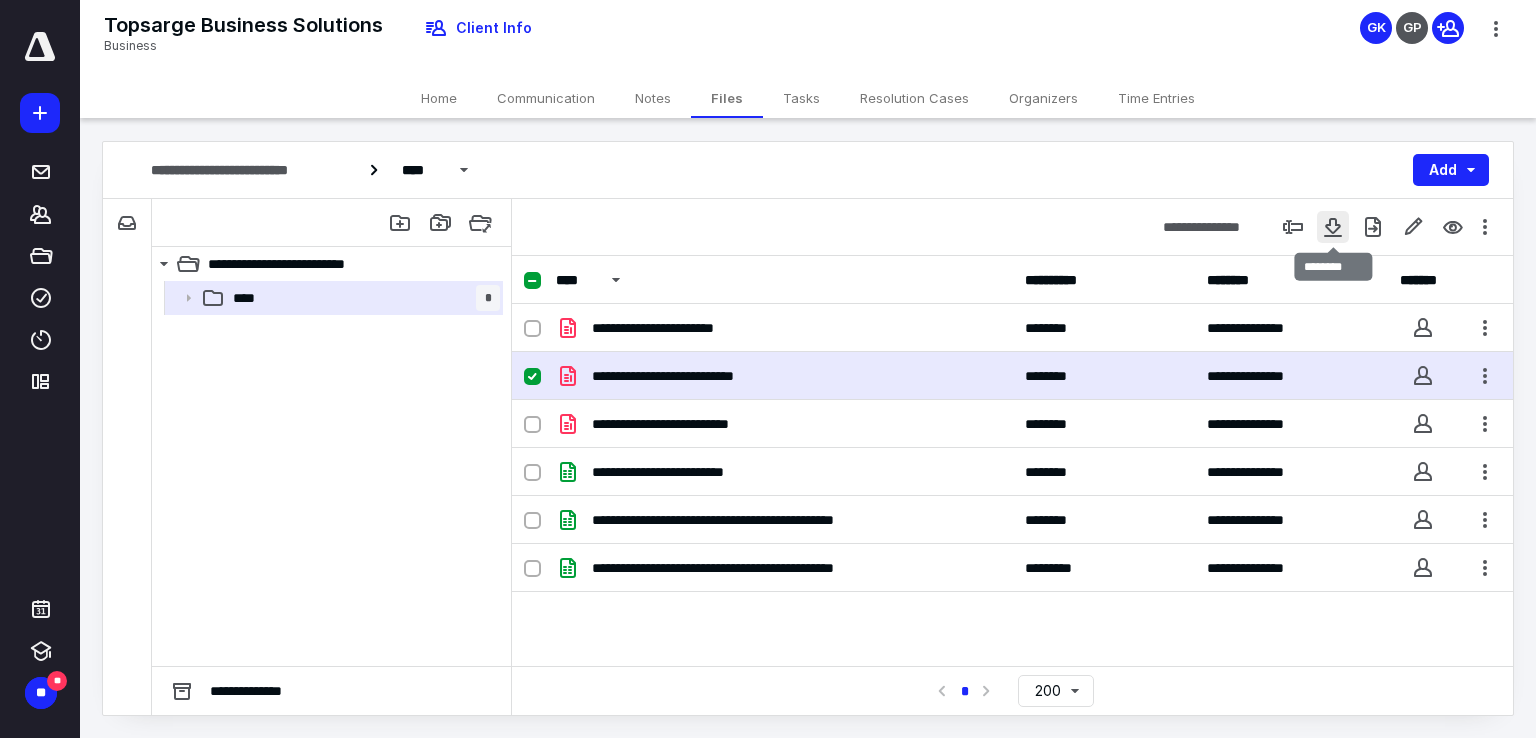 click at bounding box center [1333, 227] 